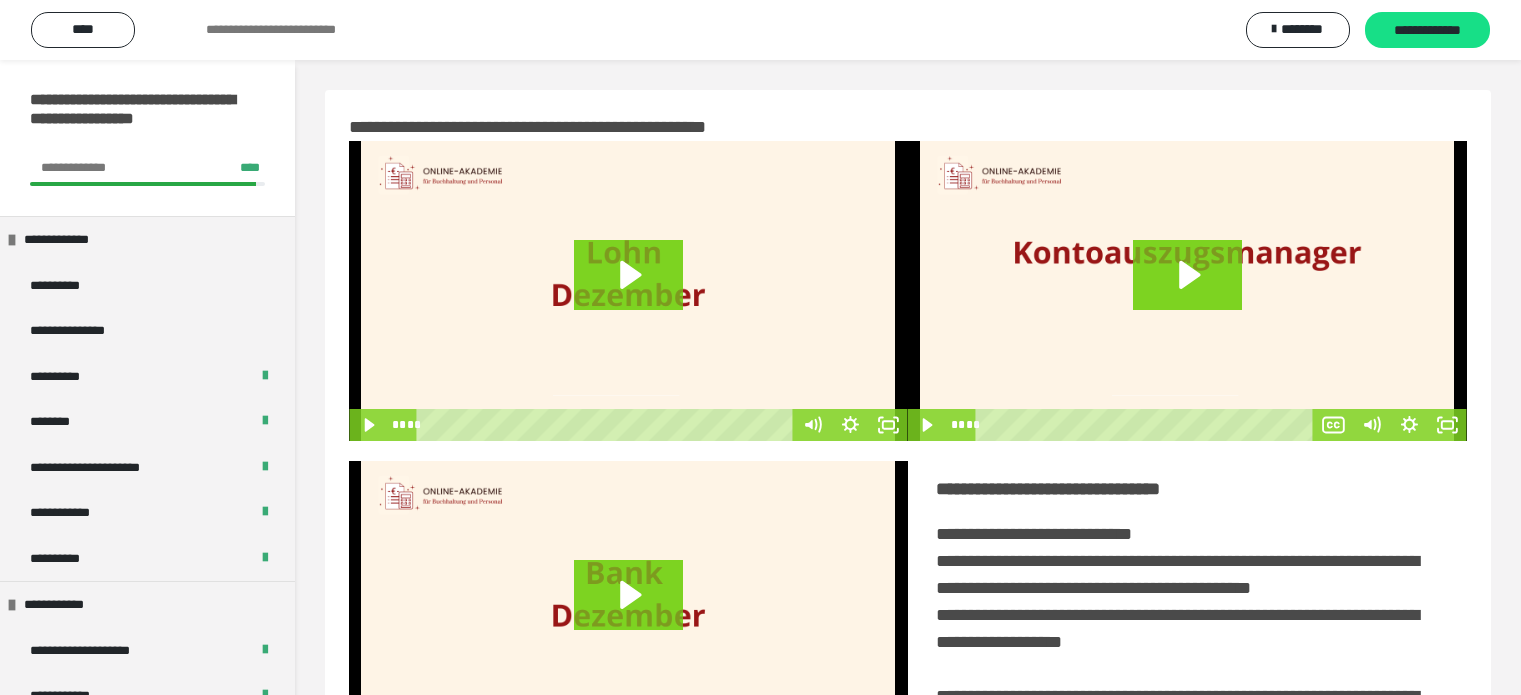 scroll, scrollTop: 334, scrollLeft: 0, axis: vertical 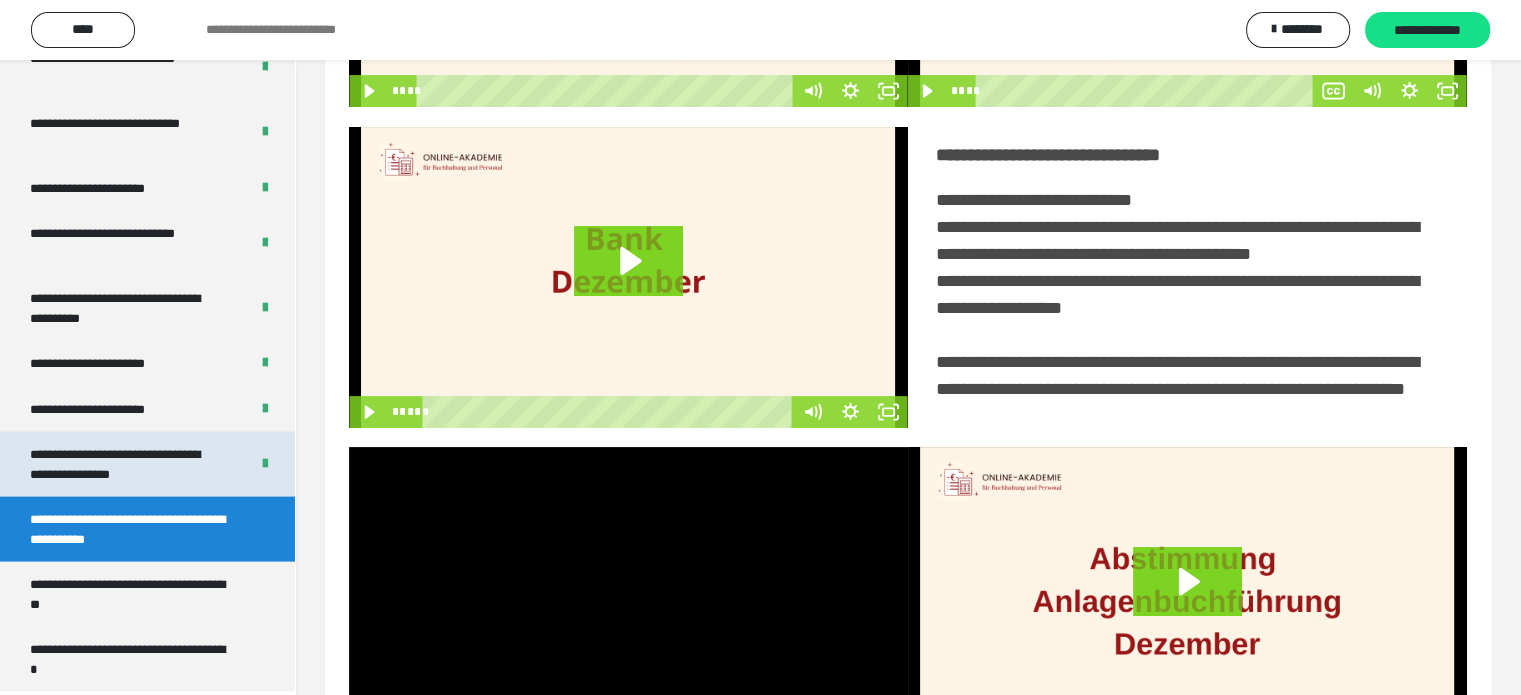 click on "**********" at bounding box center [124, 464] 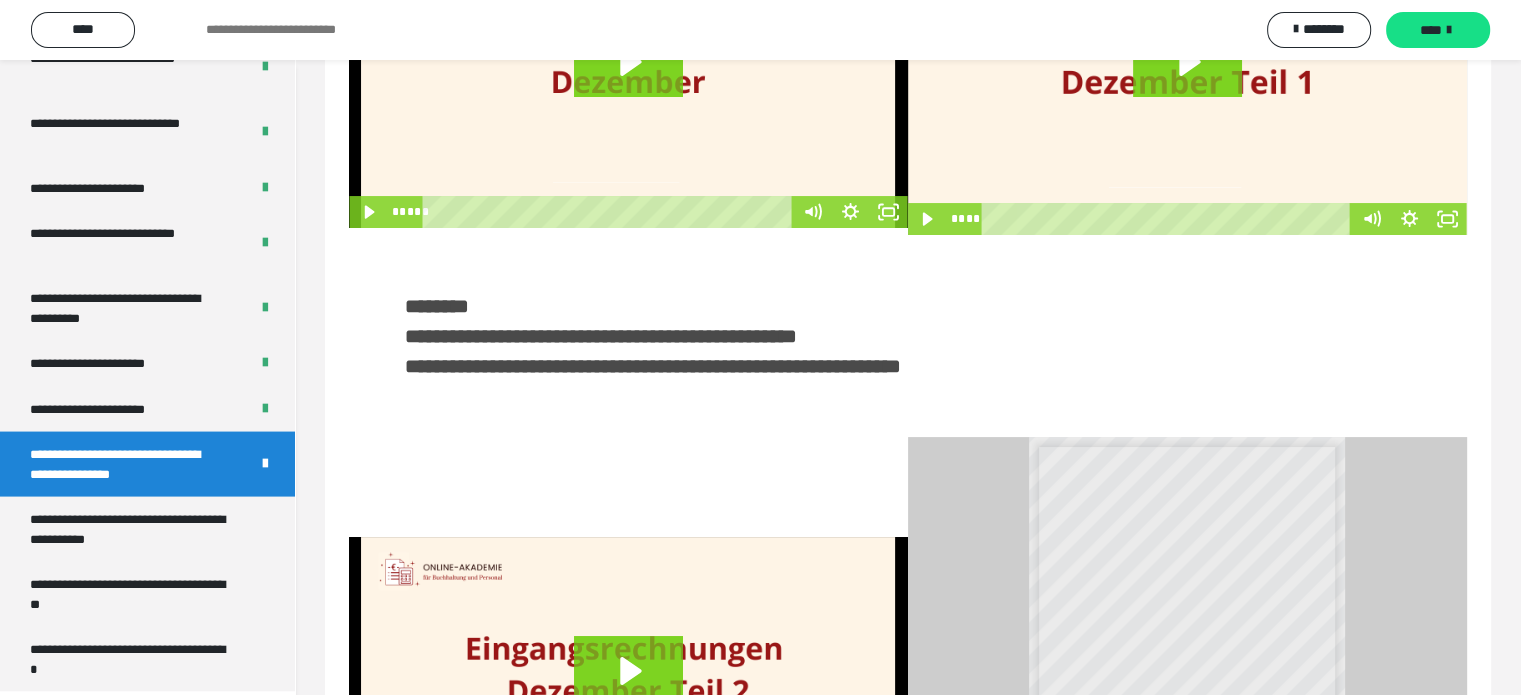 scroll, scrollTop: 516, scrollLeft: 0, axis: vertical 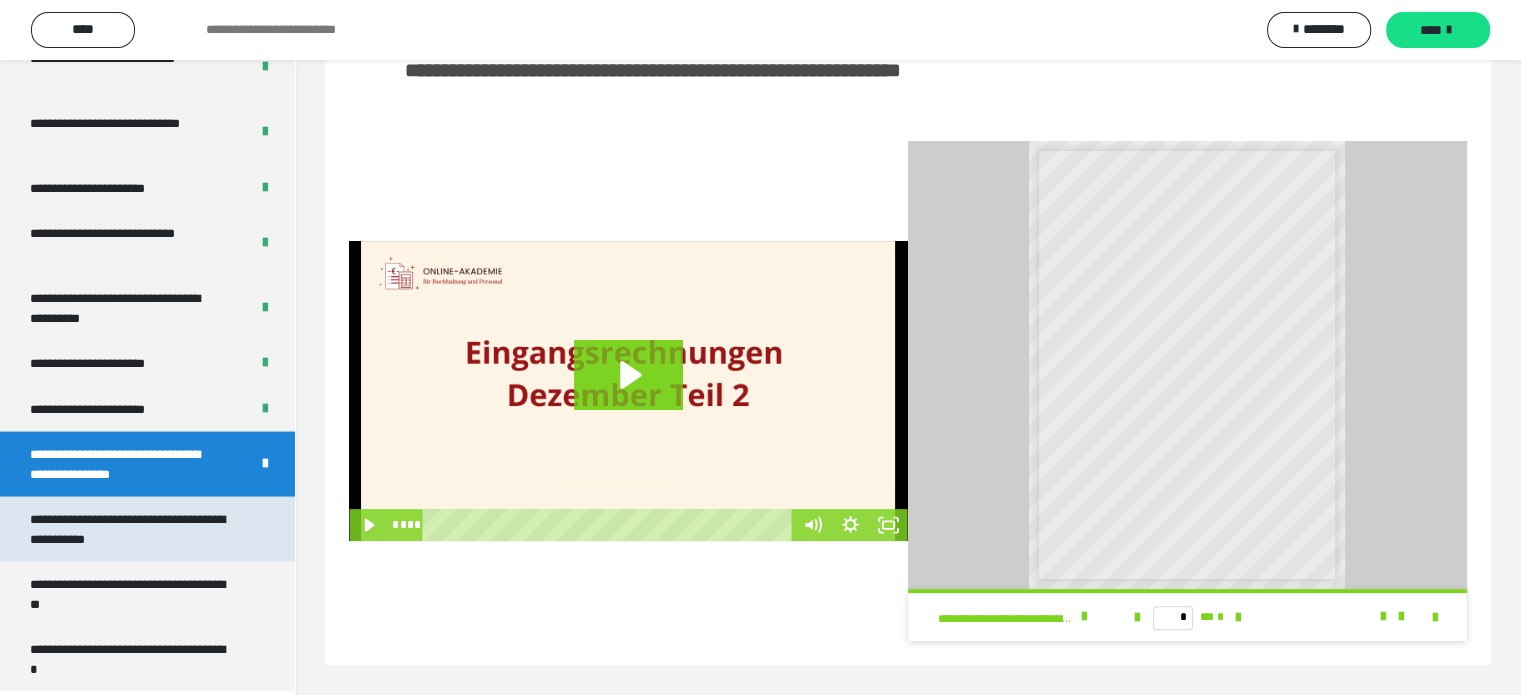 click on "**********" at bounding box center (132, 529) 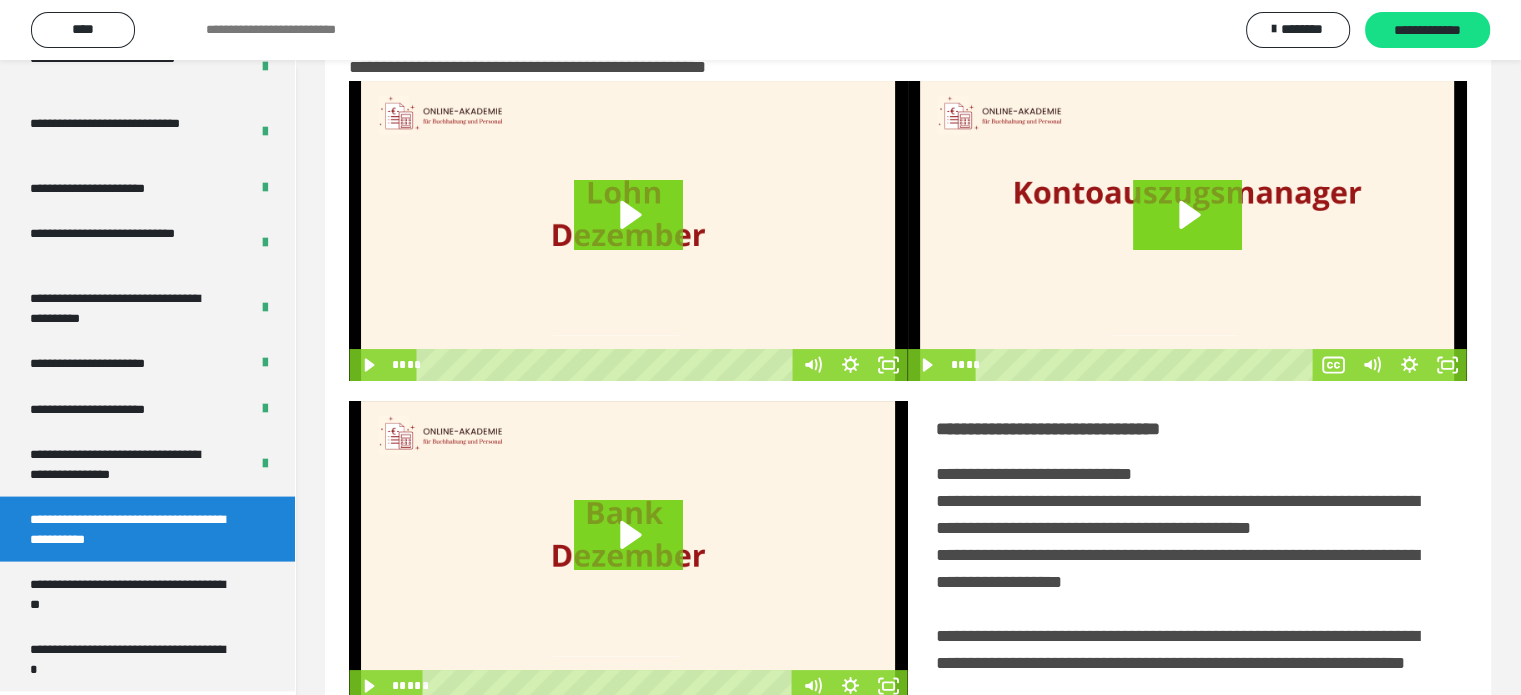 scroll, scrollTop: 494, scrollLeft: 0, axis: vertical 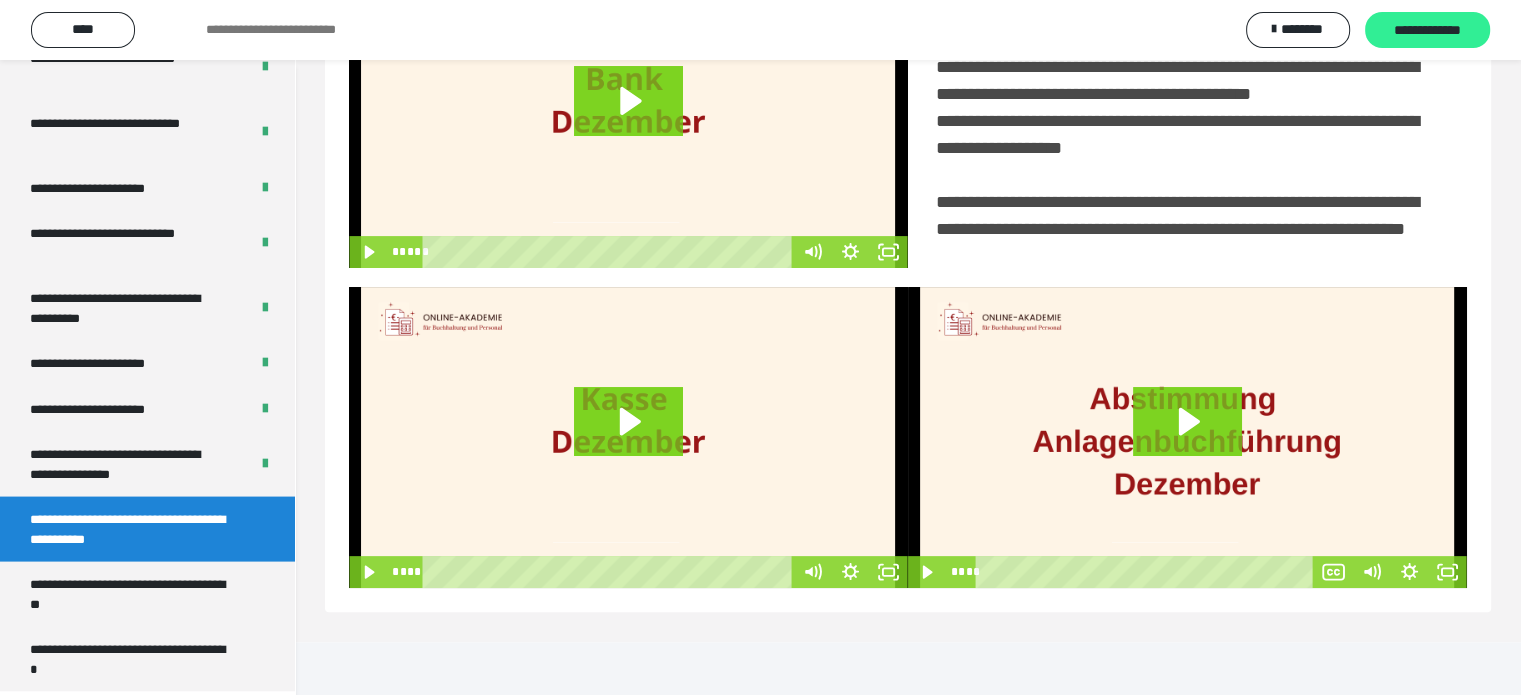click on "**********" at bounding box center [1427, 31] 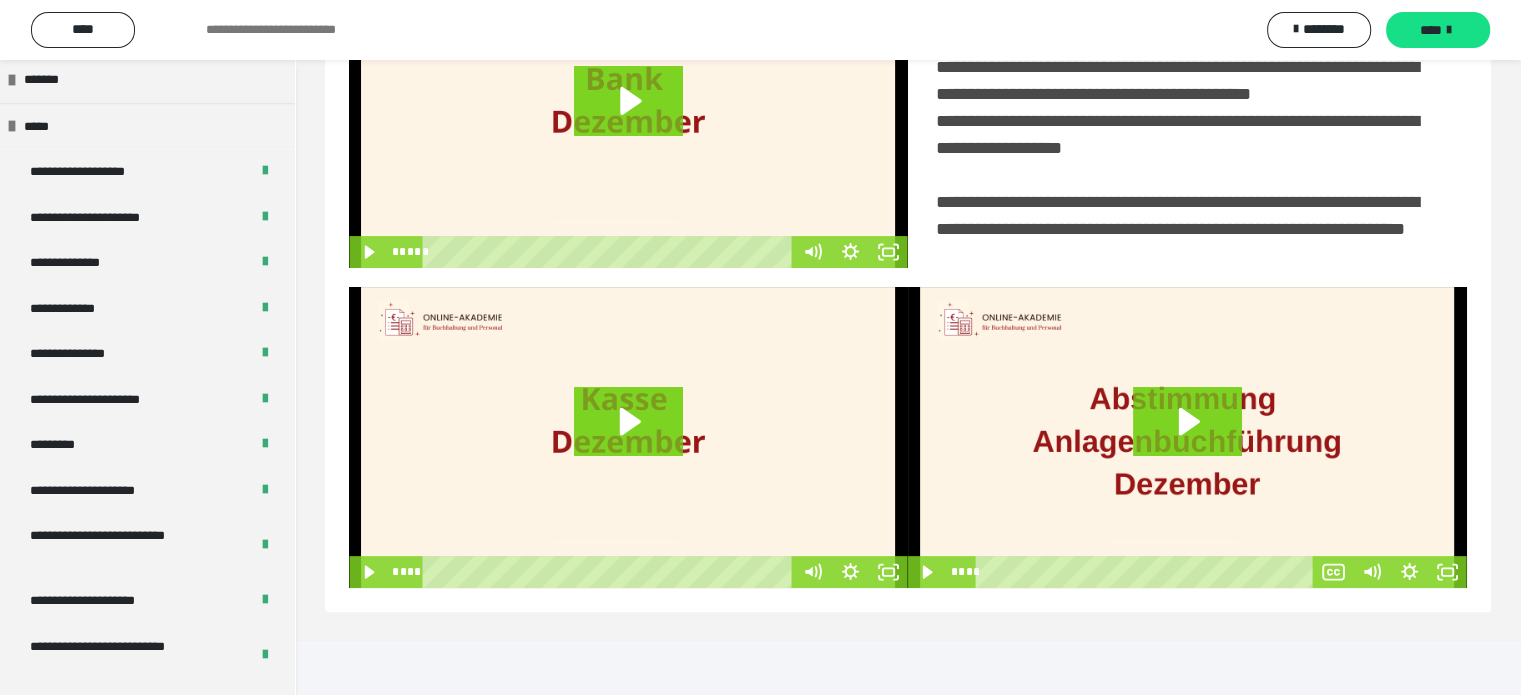 scroll, scrollTop: 0, scrollLeft: 0, axis: both 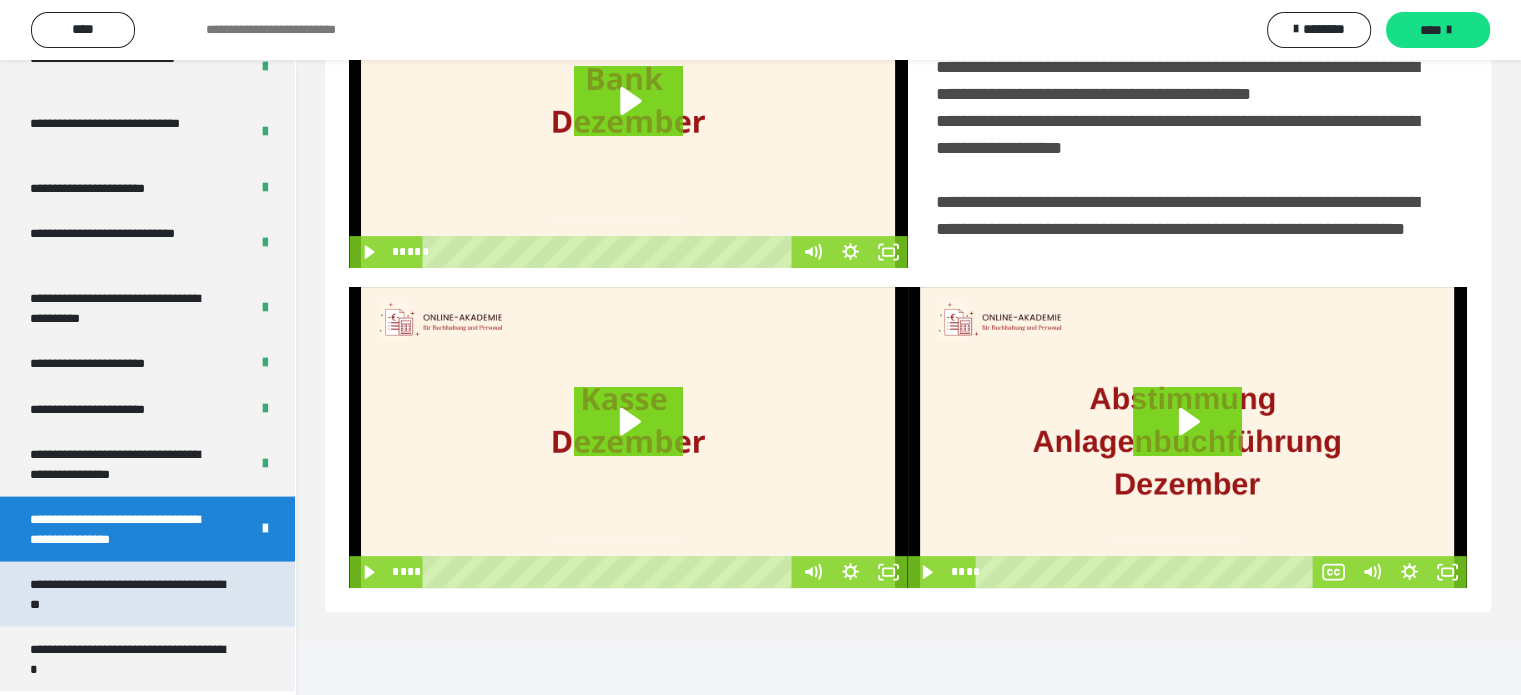 click on "**********" at bounding box center (132, 594) 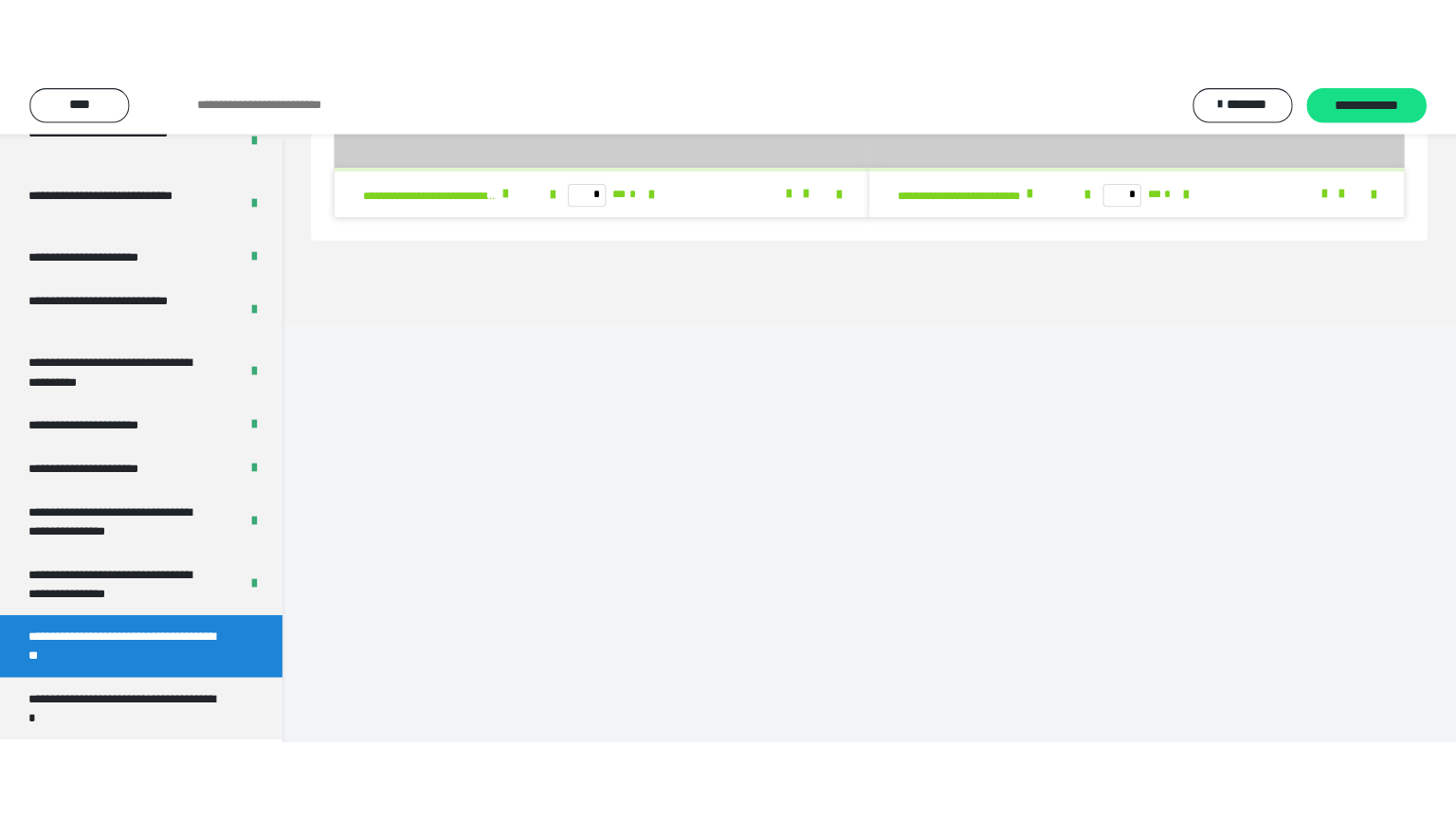 scroll, scrollTop: 57, scrollLeft: 0, axis: vertical 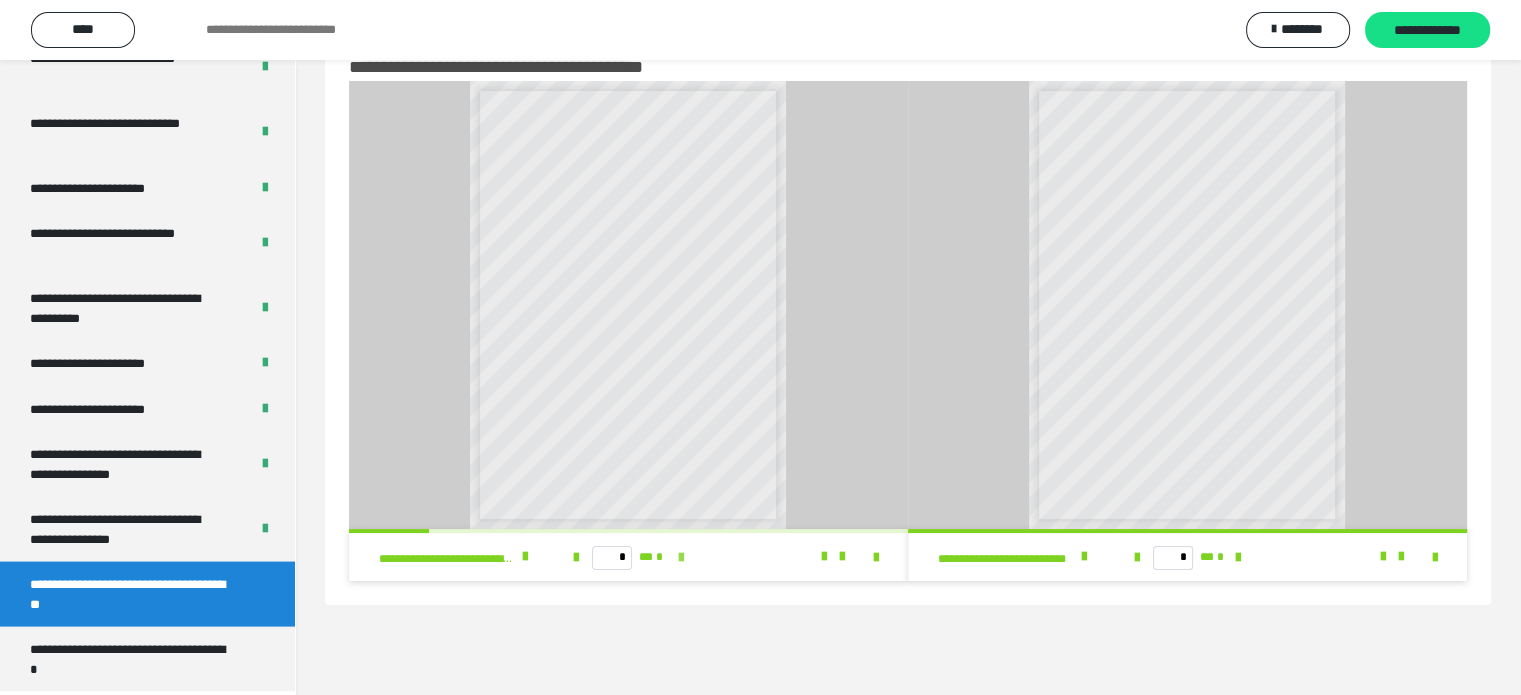 click at bounding box center [681, 558] 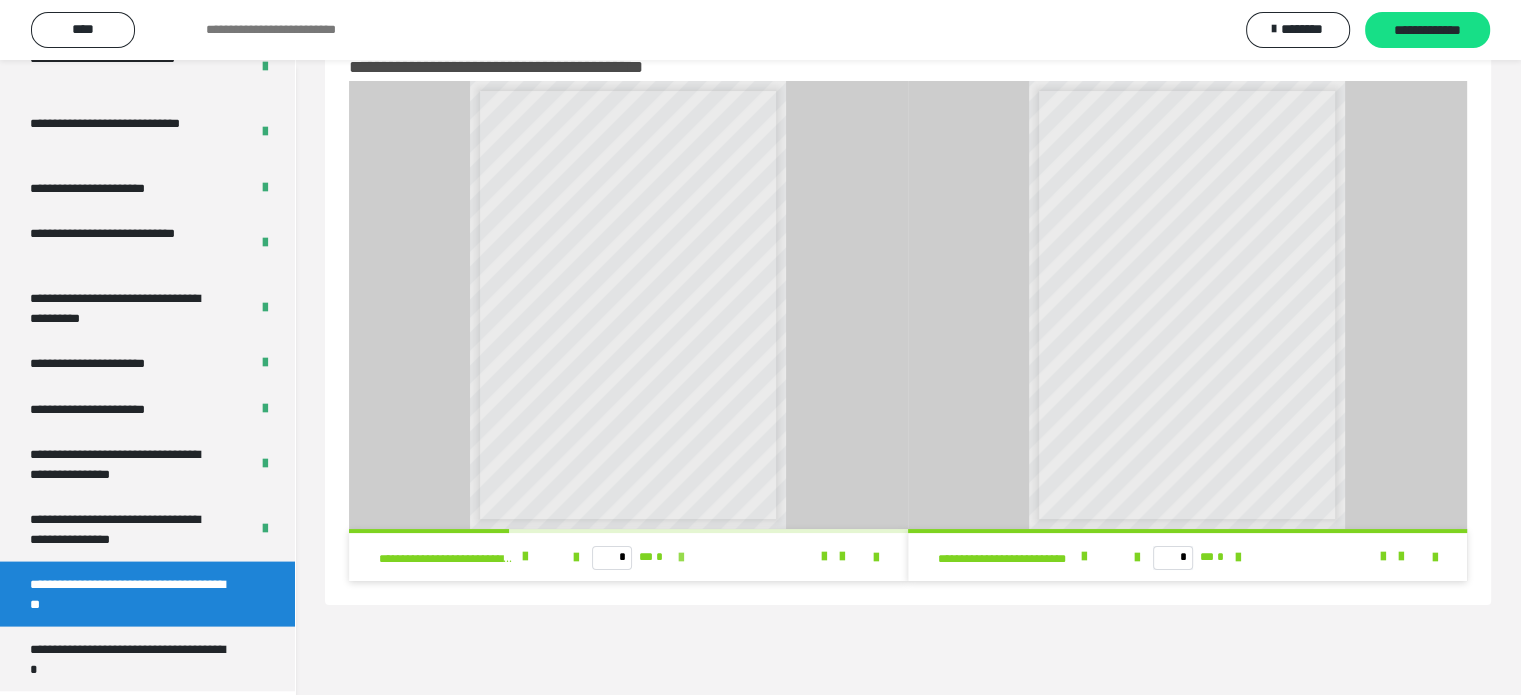 click at bounding box center (681, 558) 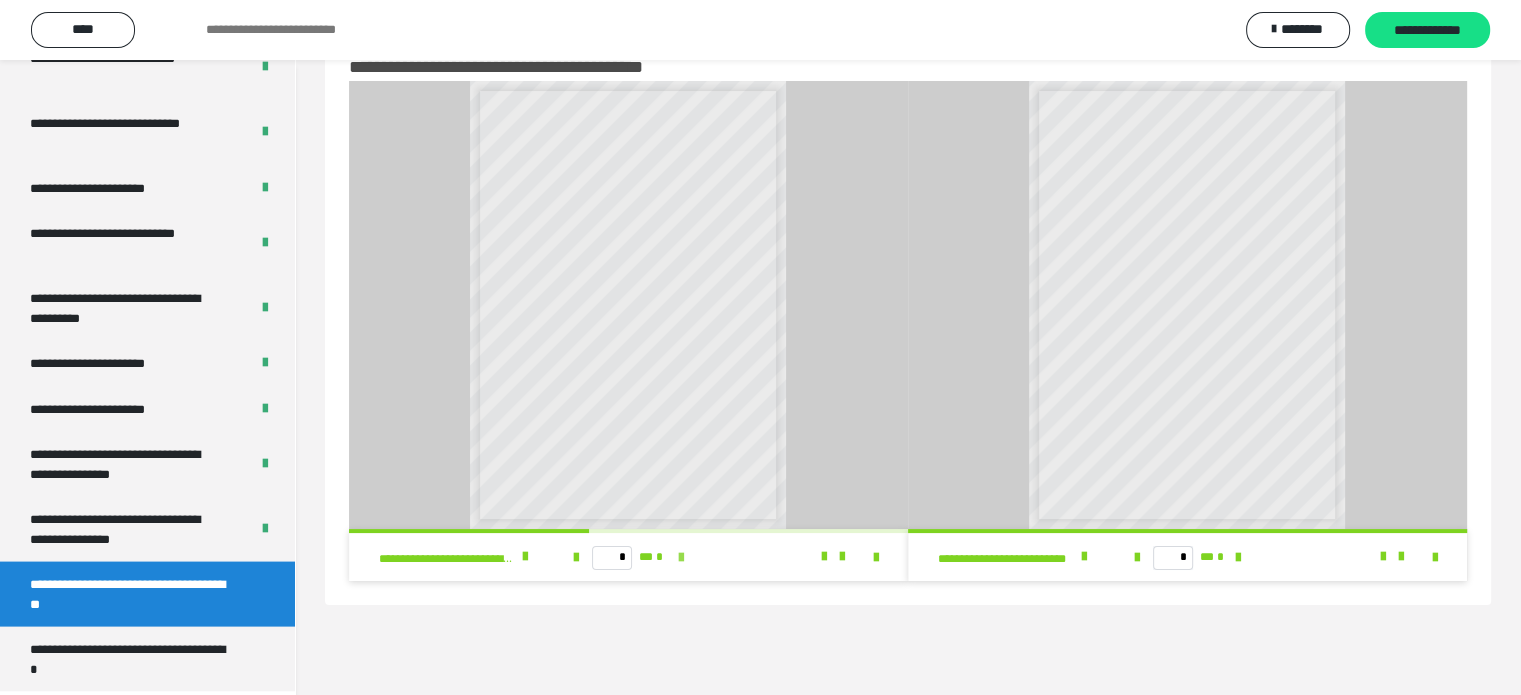 click at bounding box center [681, 558] 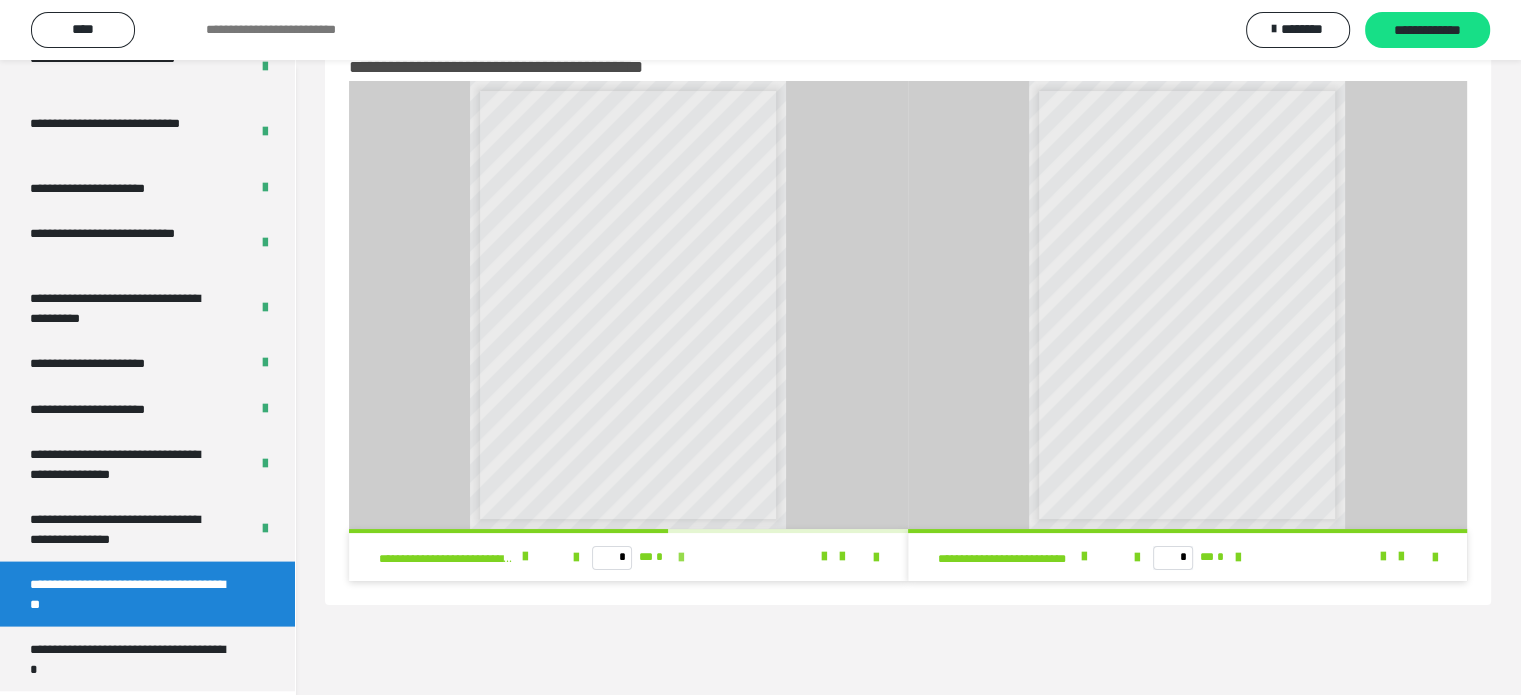 click at bounding box center [681, 558] 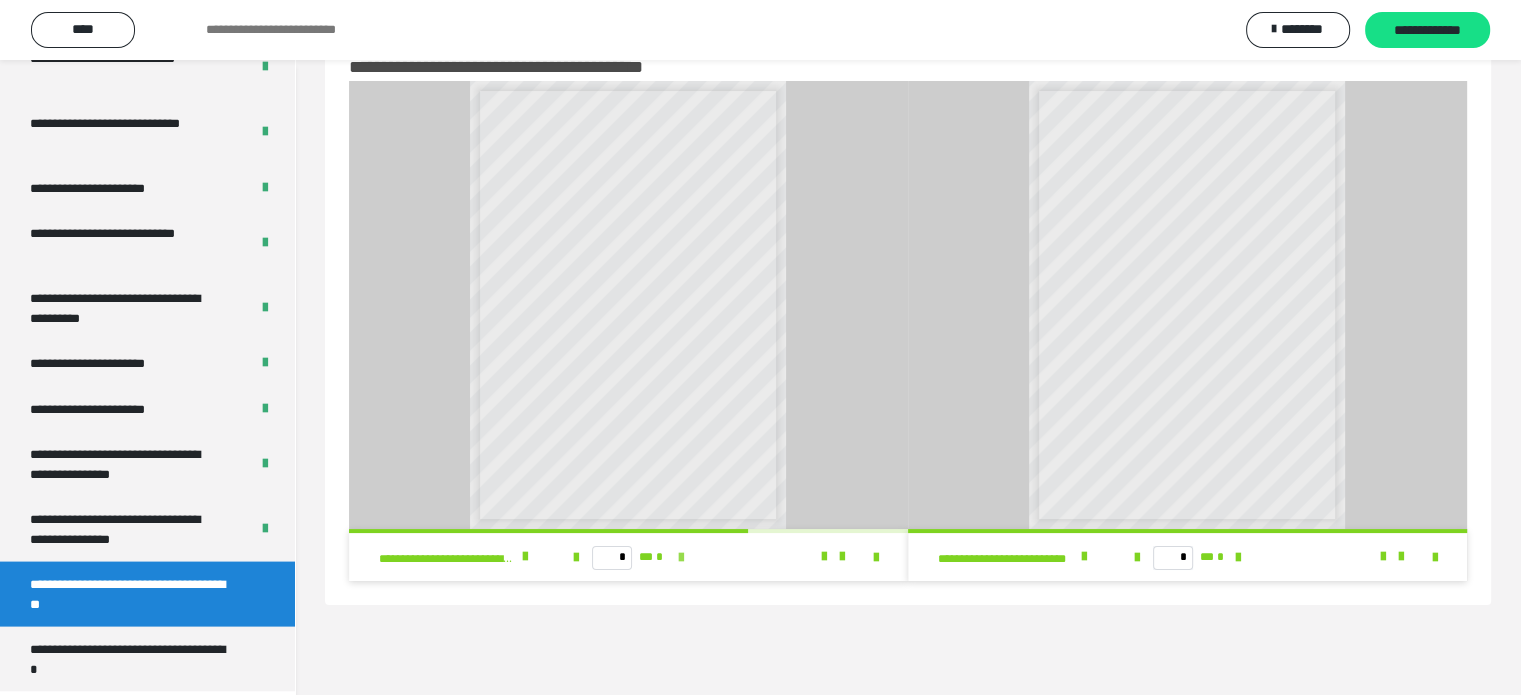 click at bounding box center (681, 558) 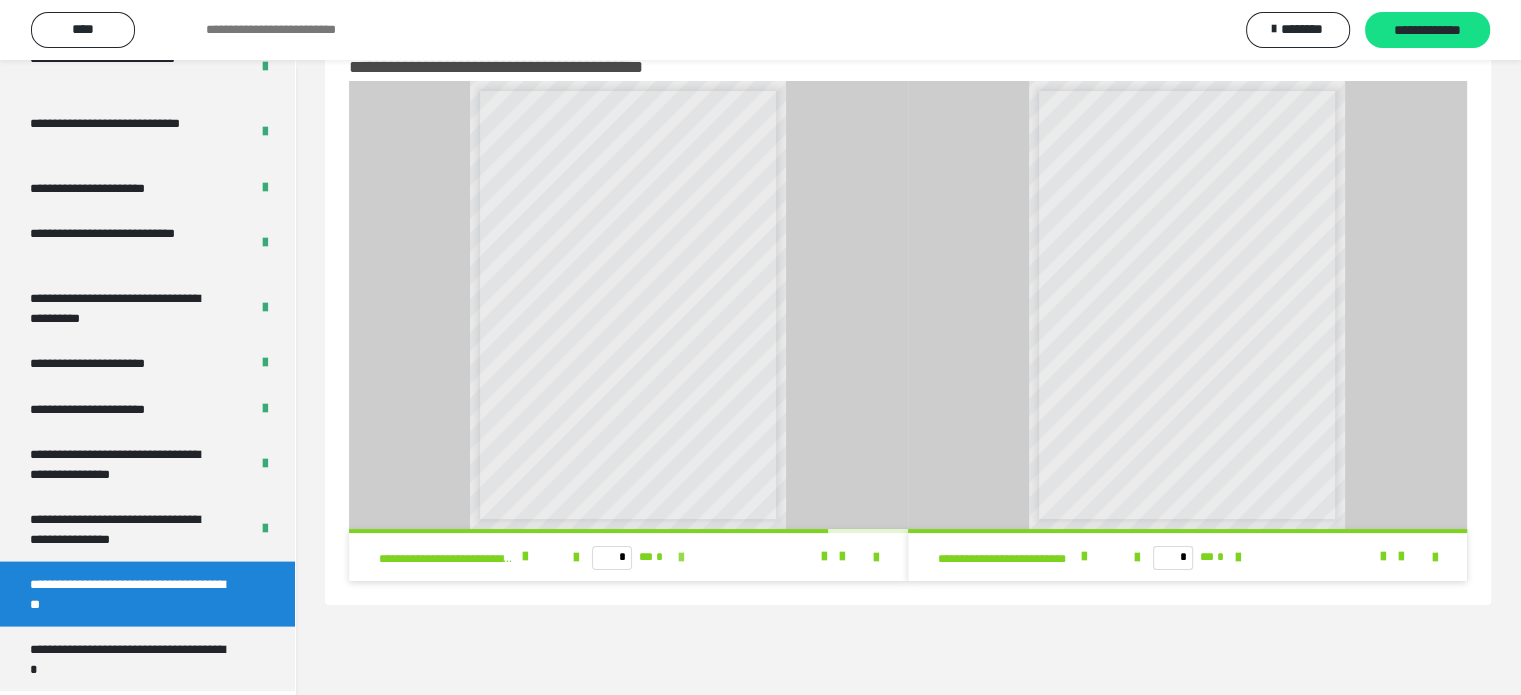 click at bounding box center (681, 558) 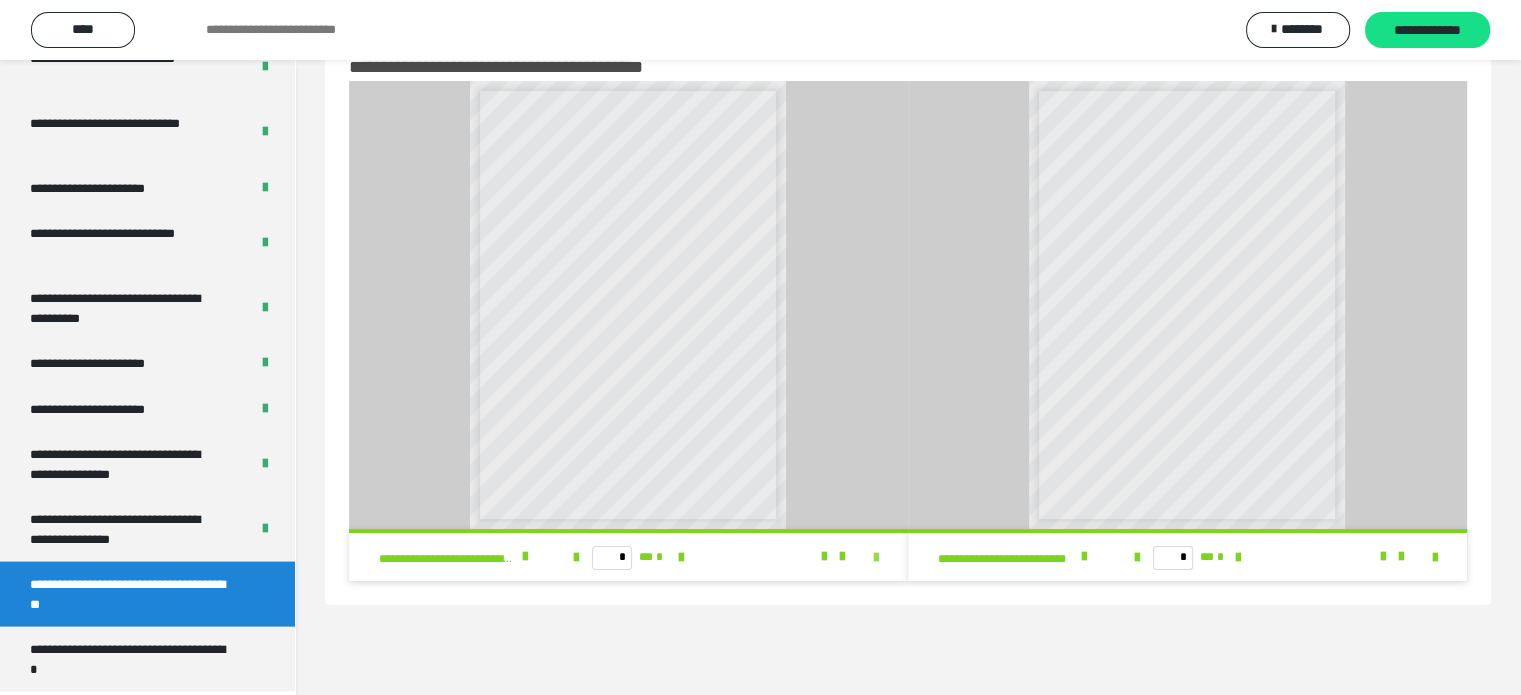 click at bounding box center (876, 558) 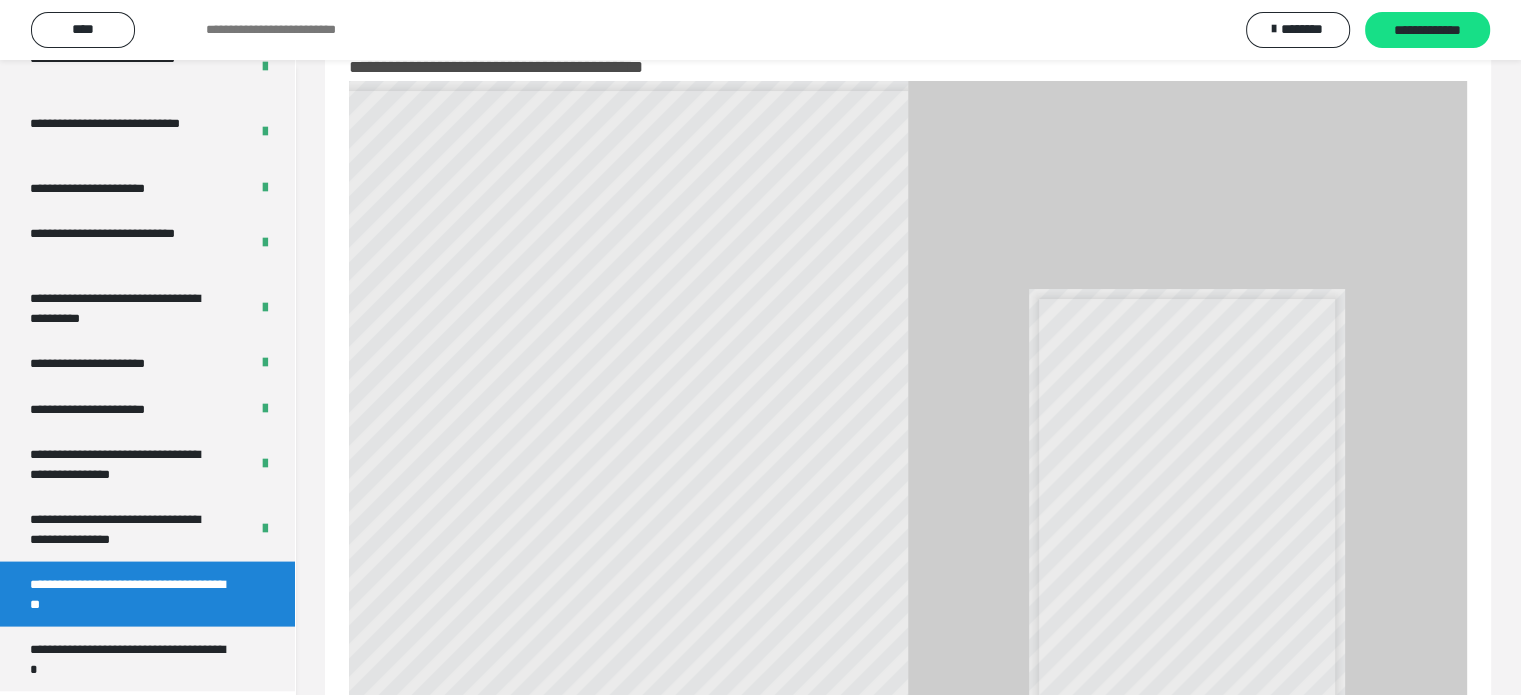 scroll, scrollTop: 3823, scrollLeft: 0, axis: vertical 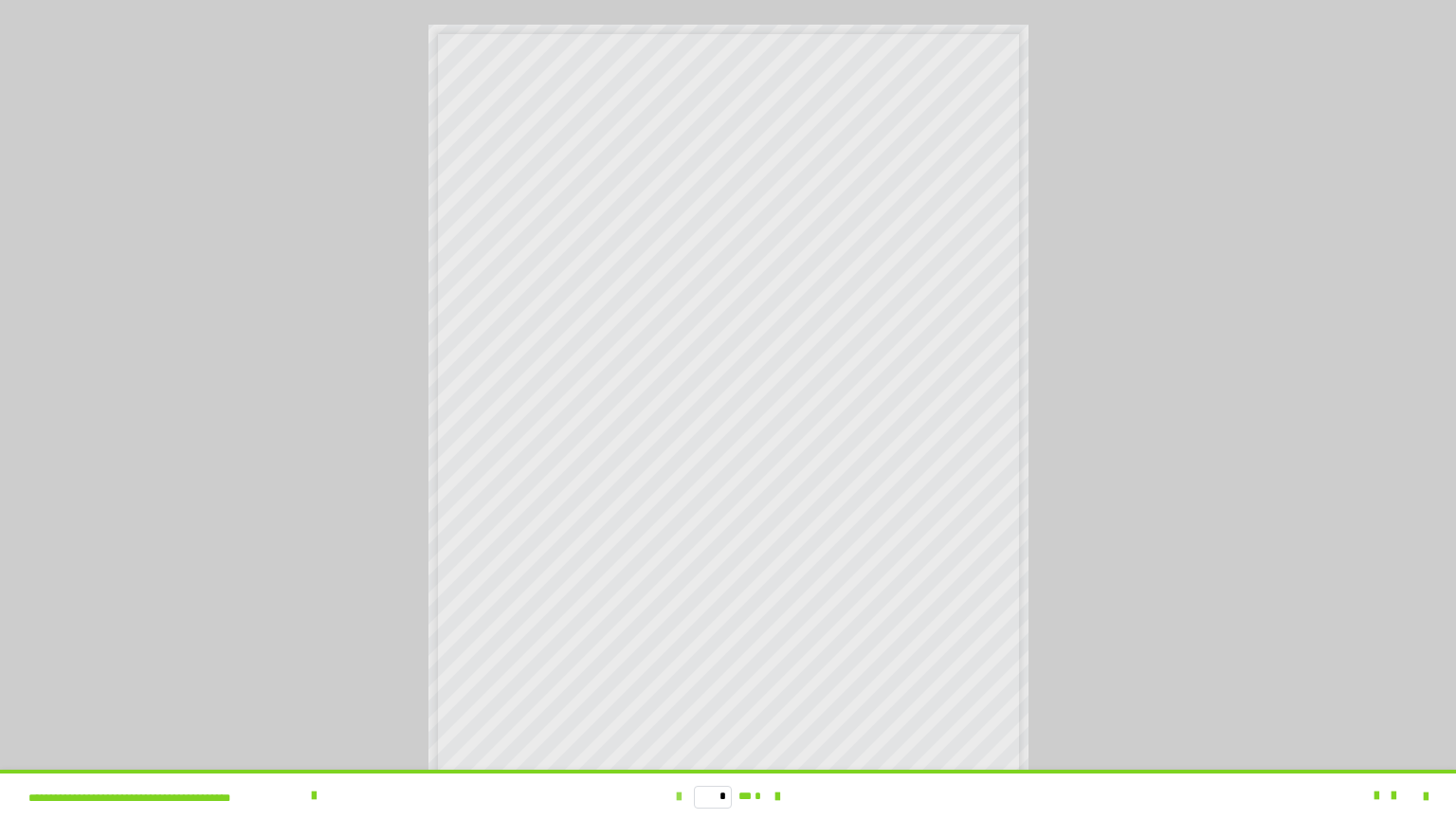 click at bounding box center [679, 797] 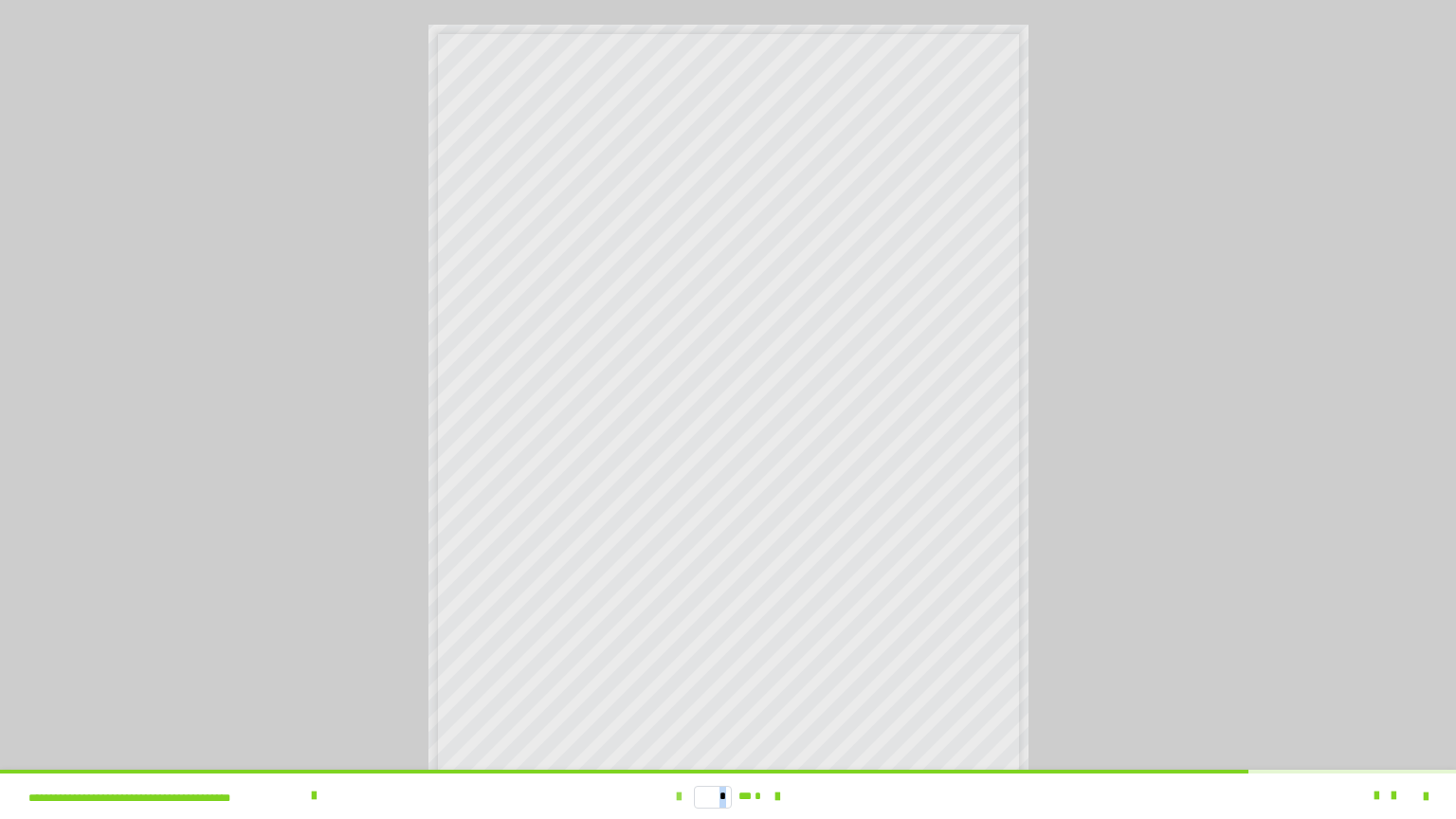click at bounding box center [679, 797] 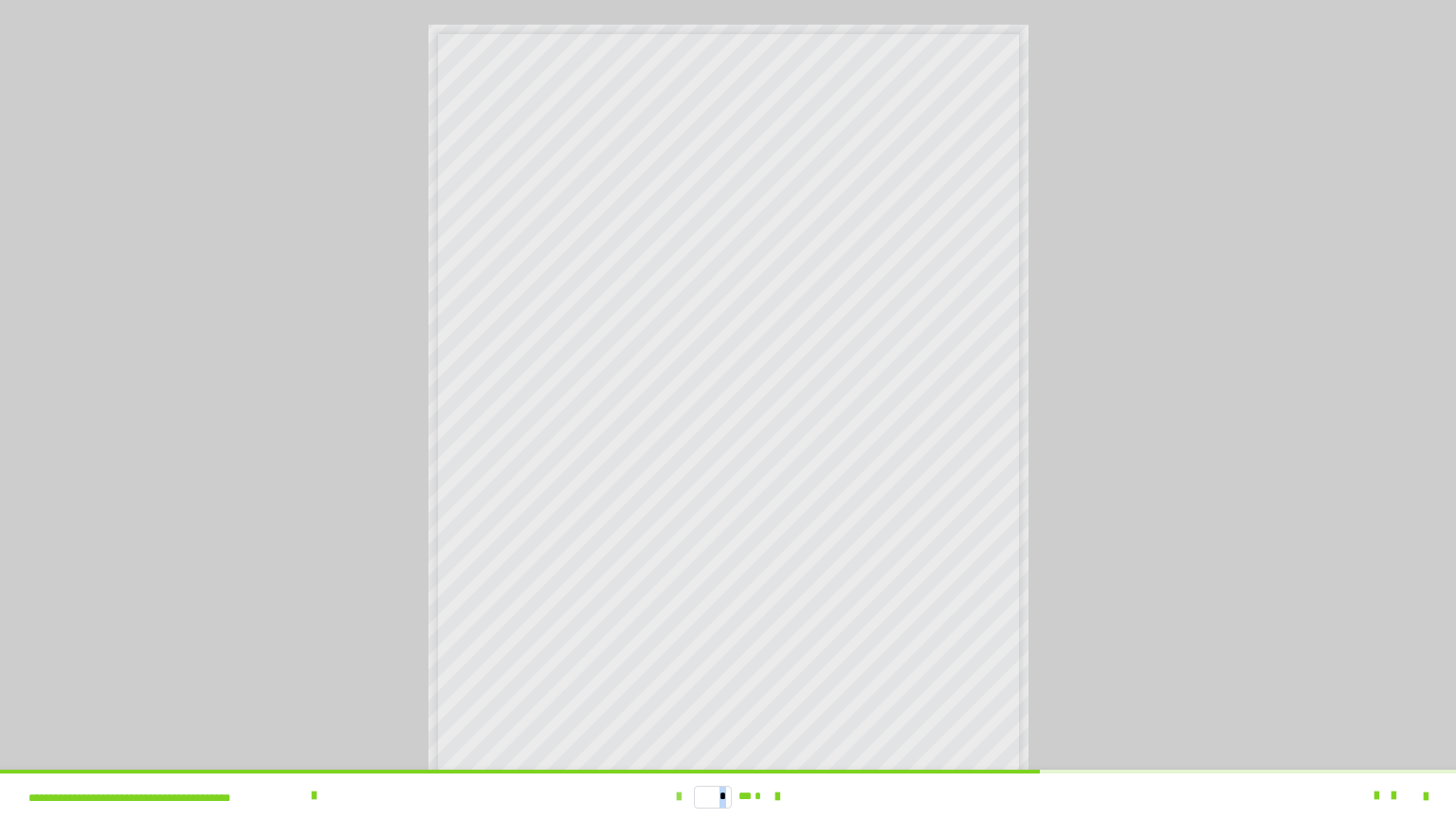 click at bounding box center (679, 797) 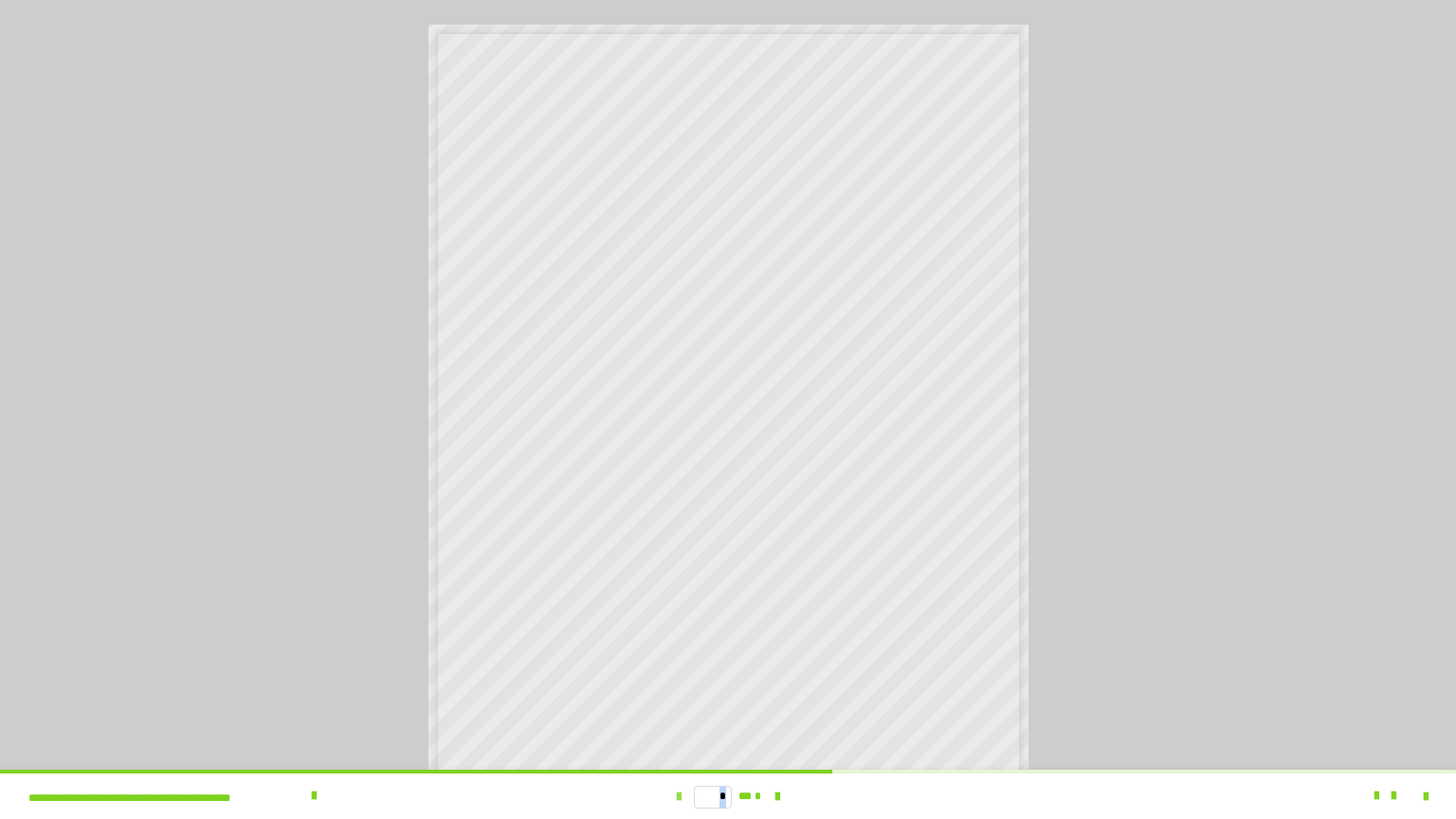 click at bounding box center [679, 797] 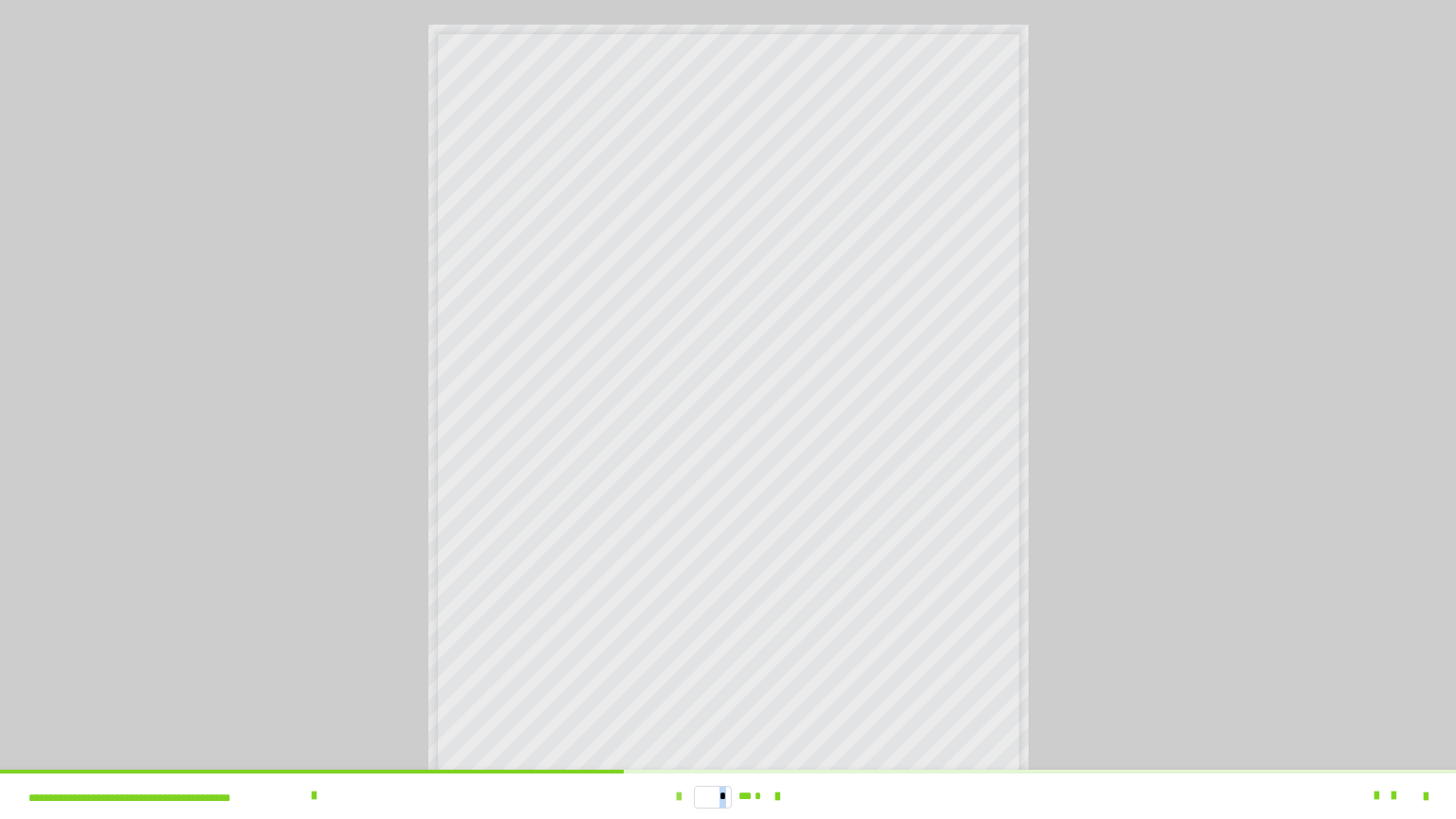 click at bounding box center [679, 797] 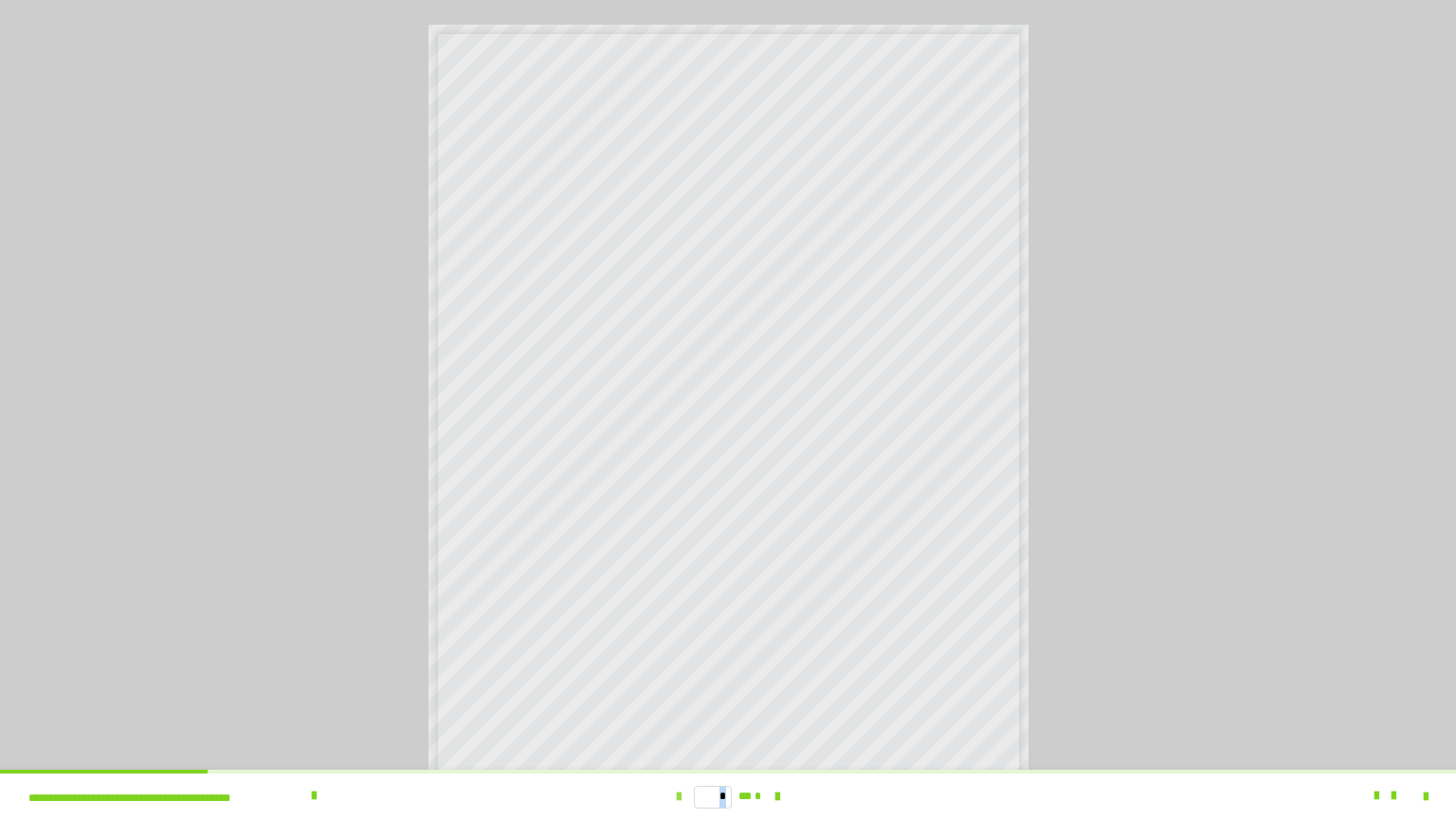 click on "* ** *" at bounding box center [728, 796] 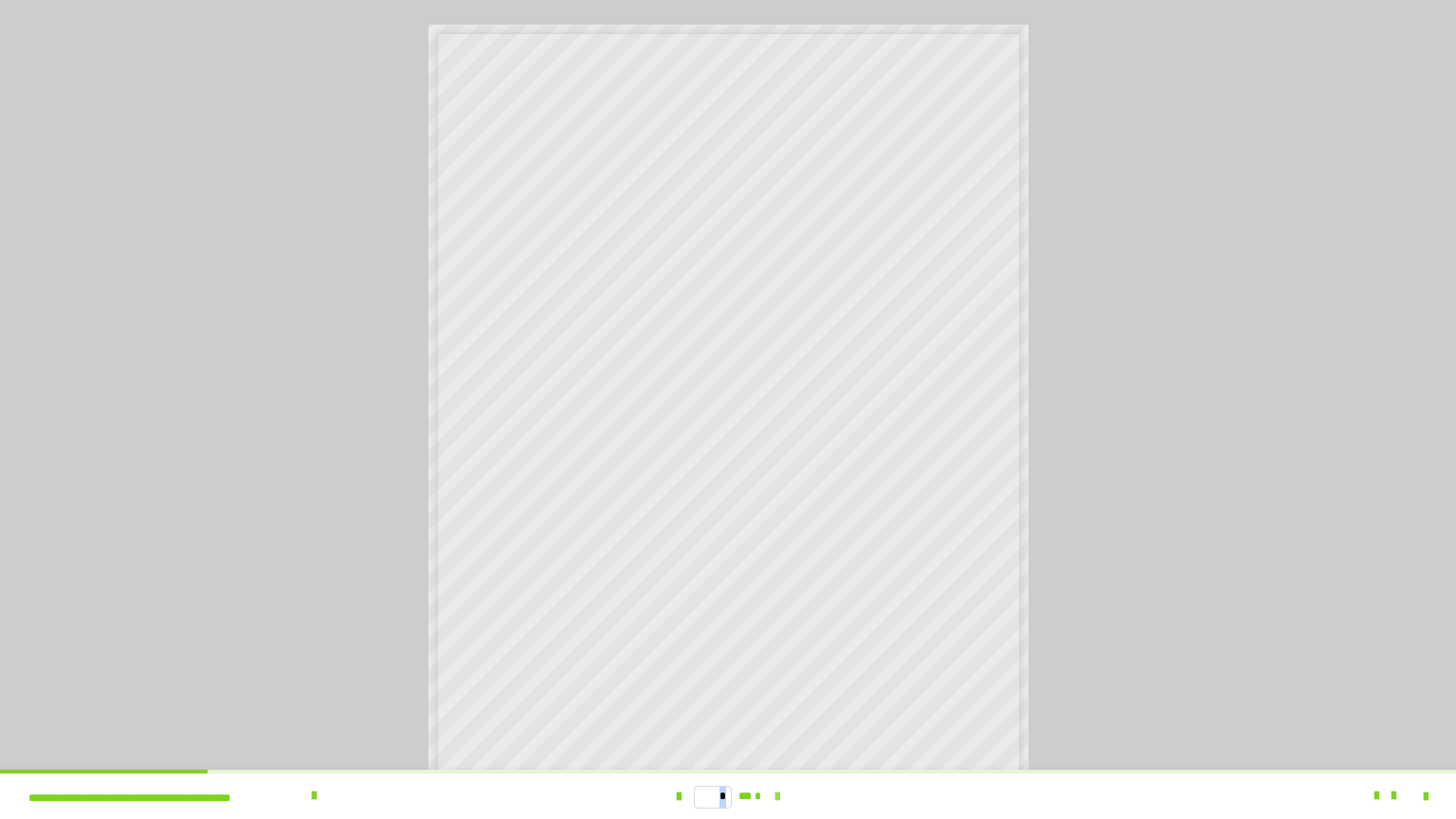 click at bounding box center [777, 797] 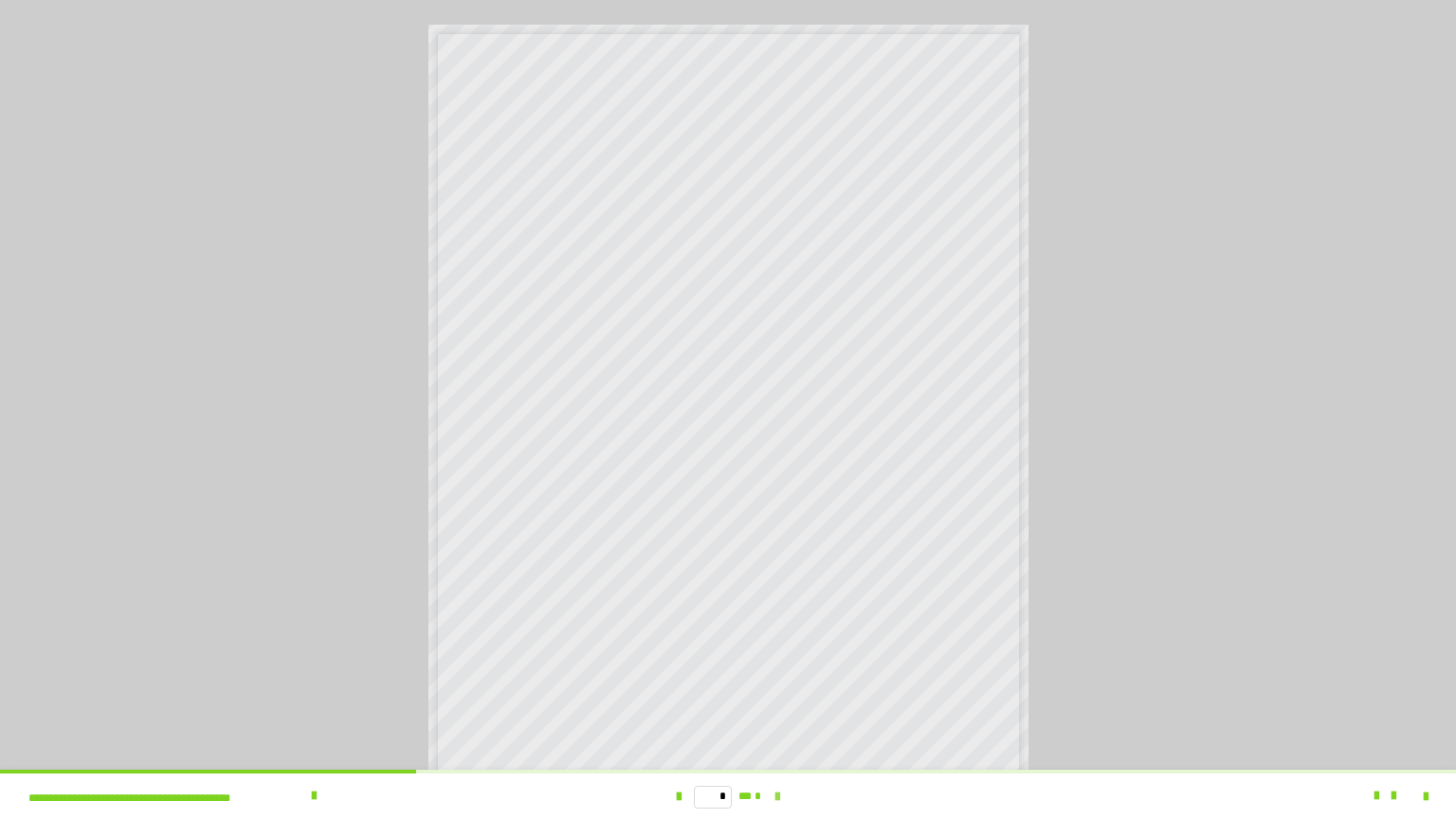 click at bounding box center (777, 797) 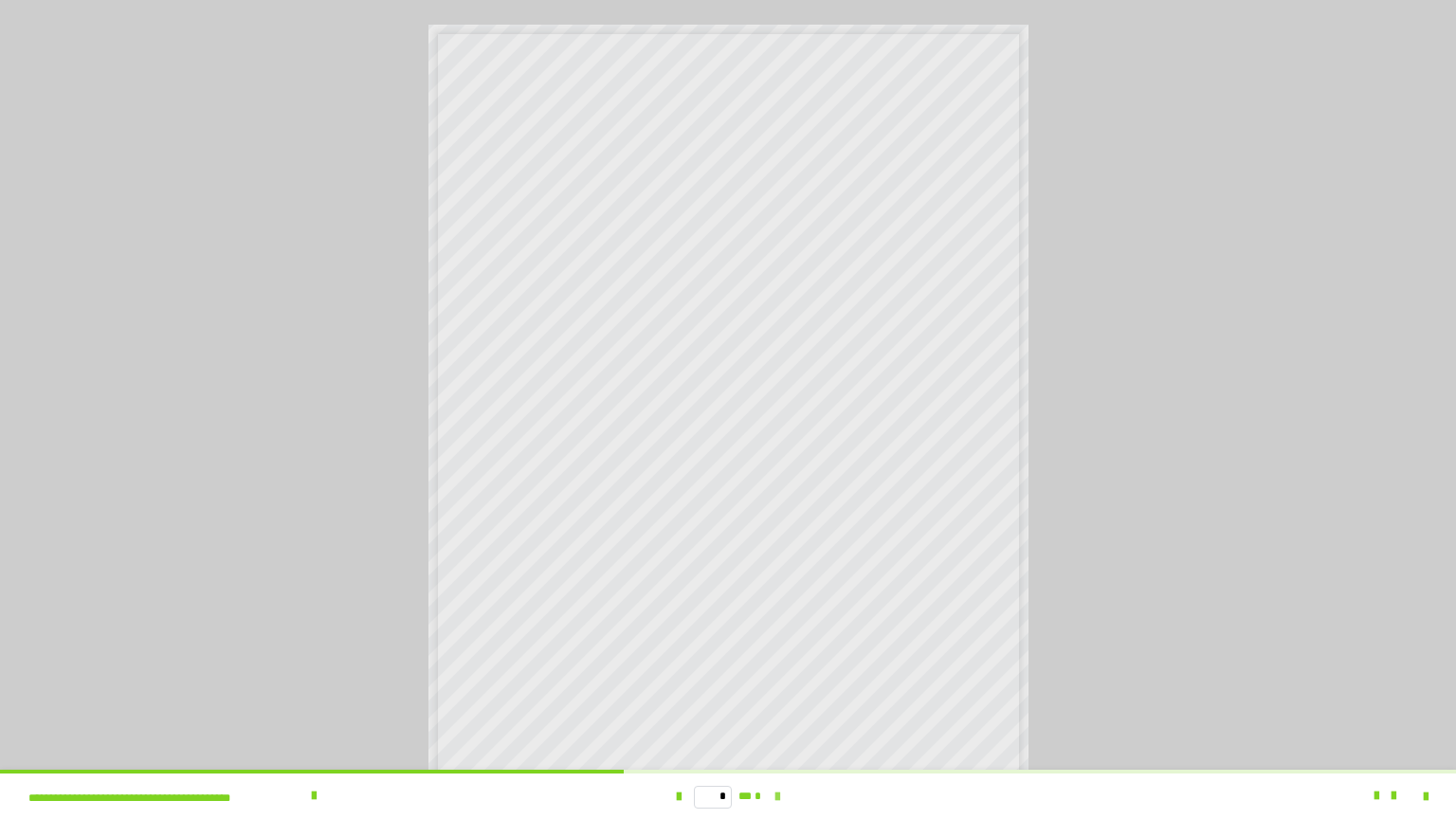 click at bounding box center (777, 797) 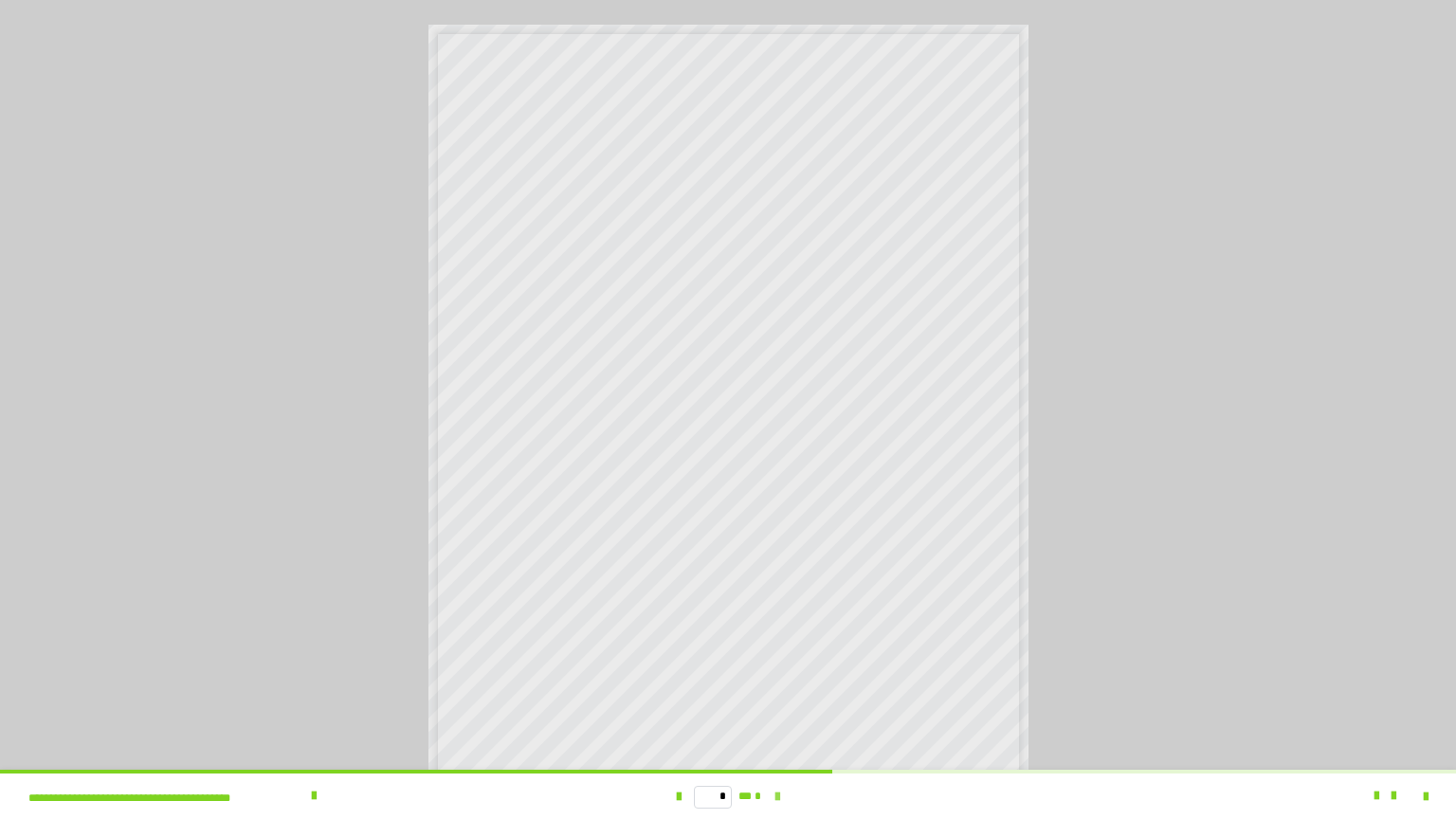 click at bounding box center (777, 797) 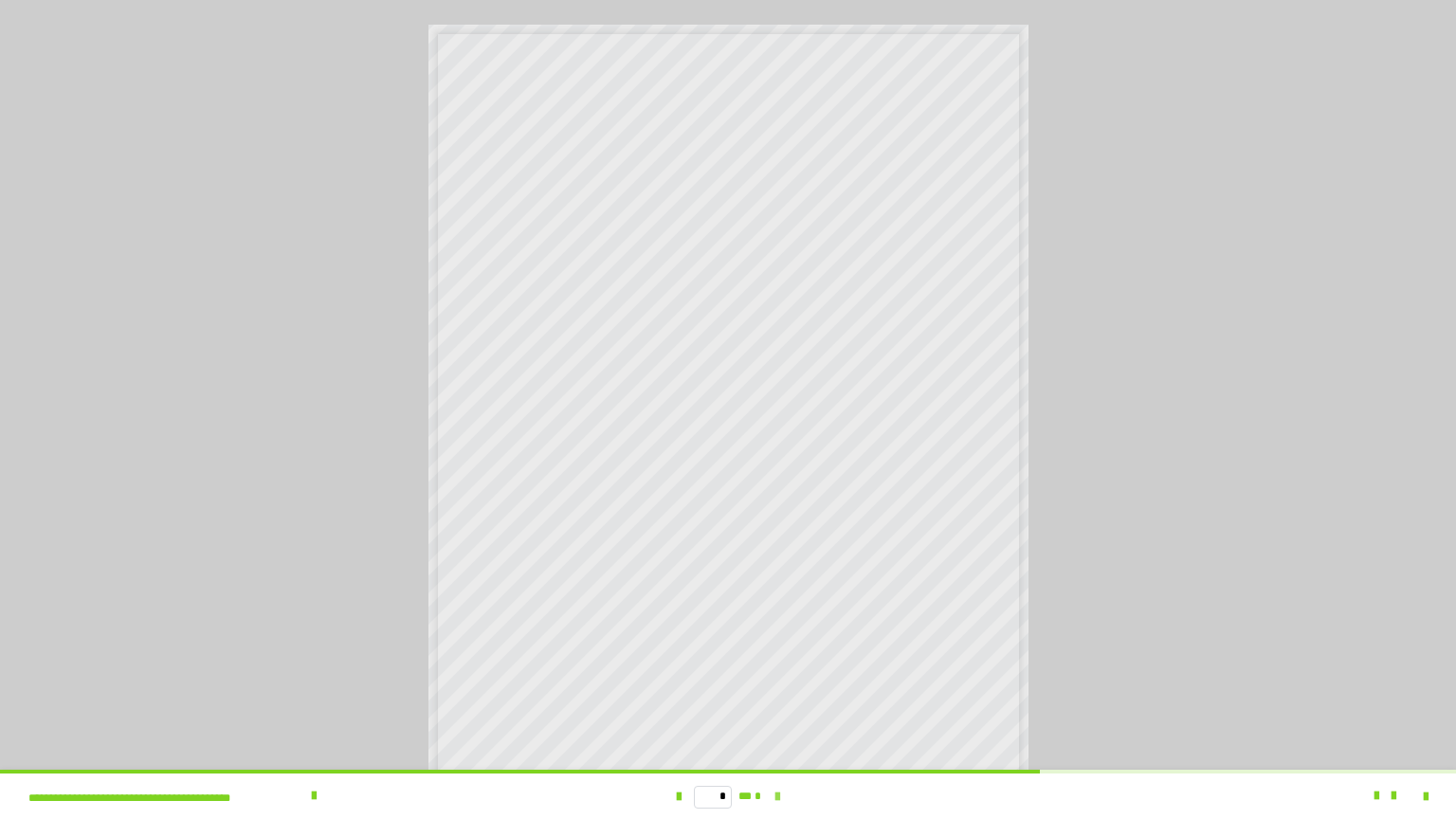 click at bounding box center [777, 797] 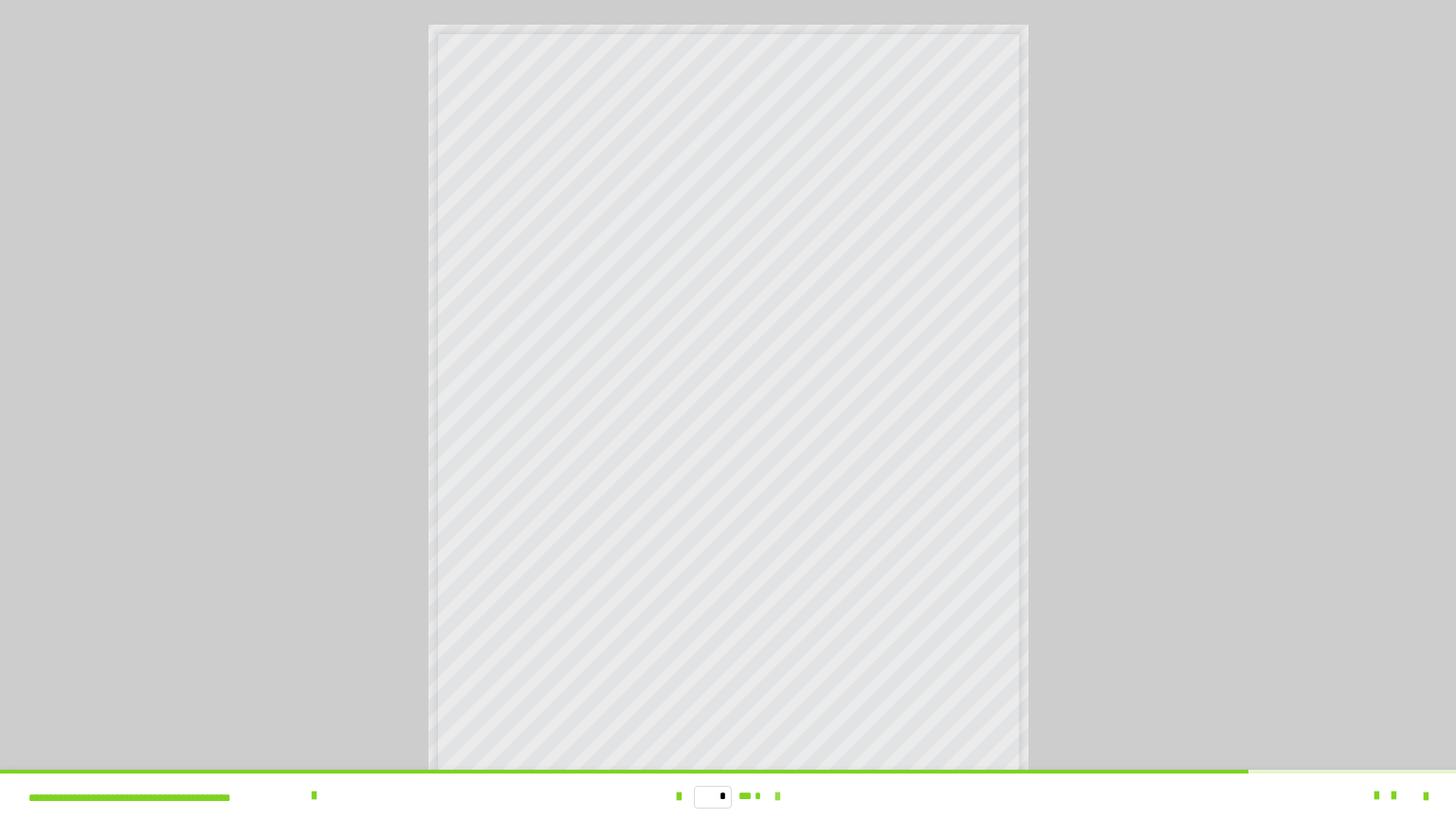 click at bounding box center [777, 797] 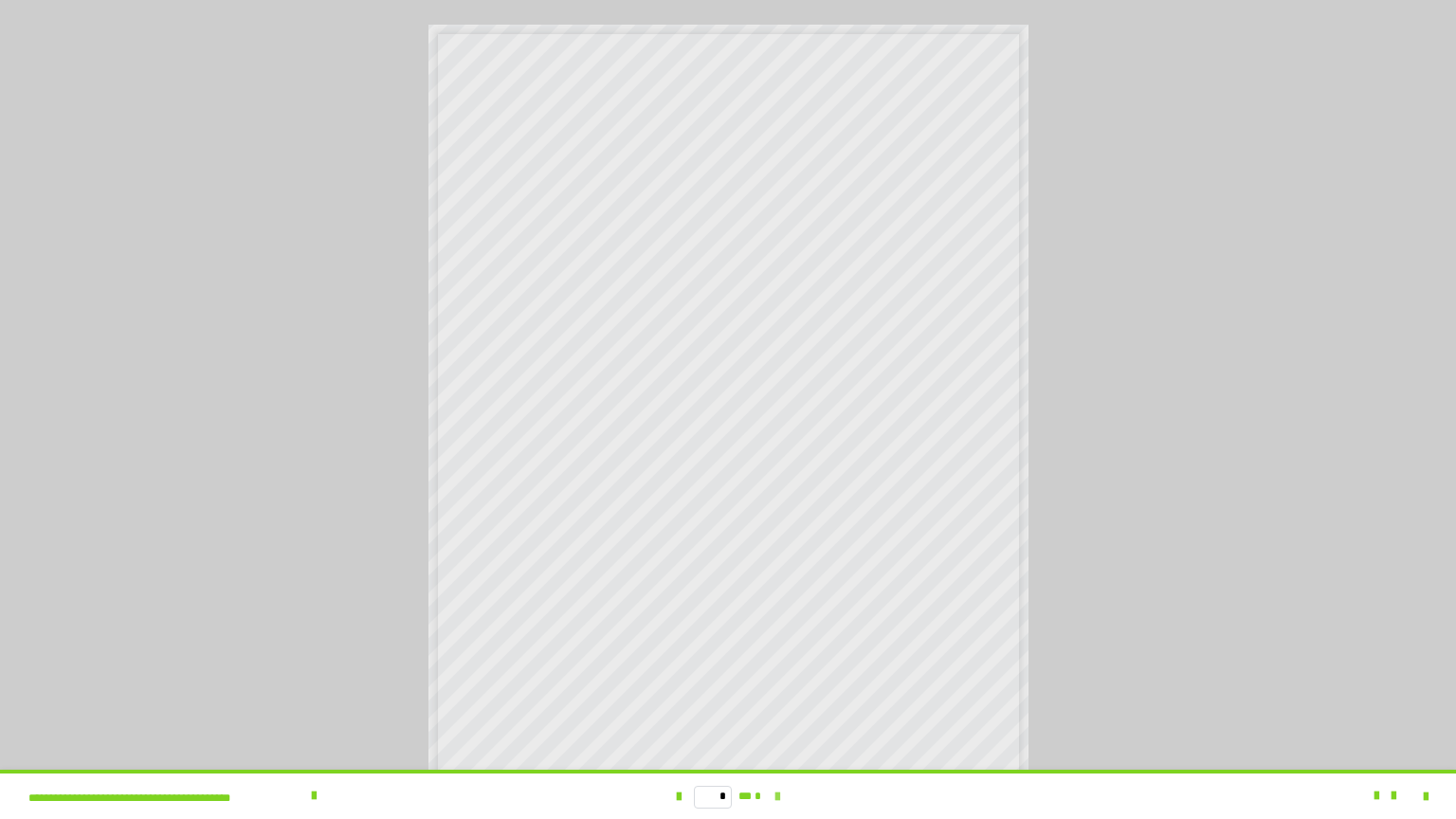click on "* ** *" at bounding box center (728, 796) 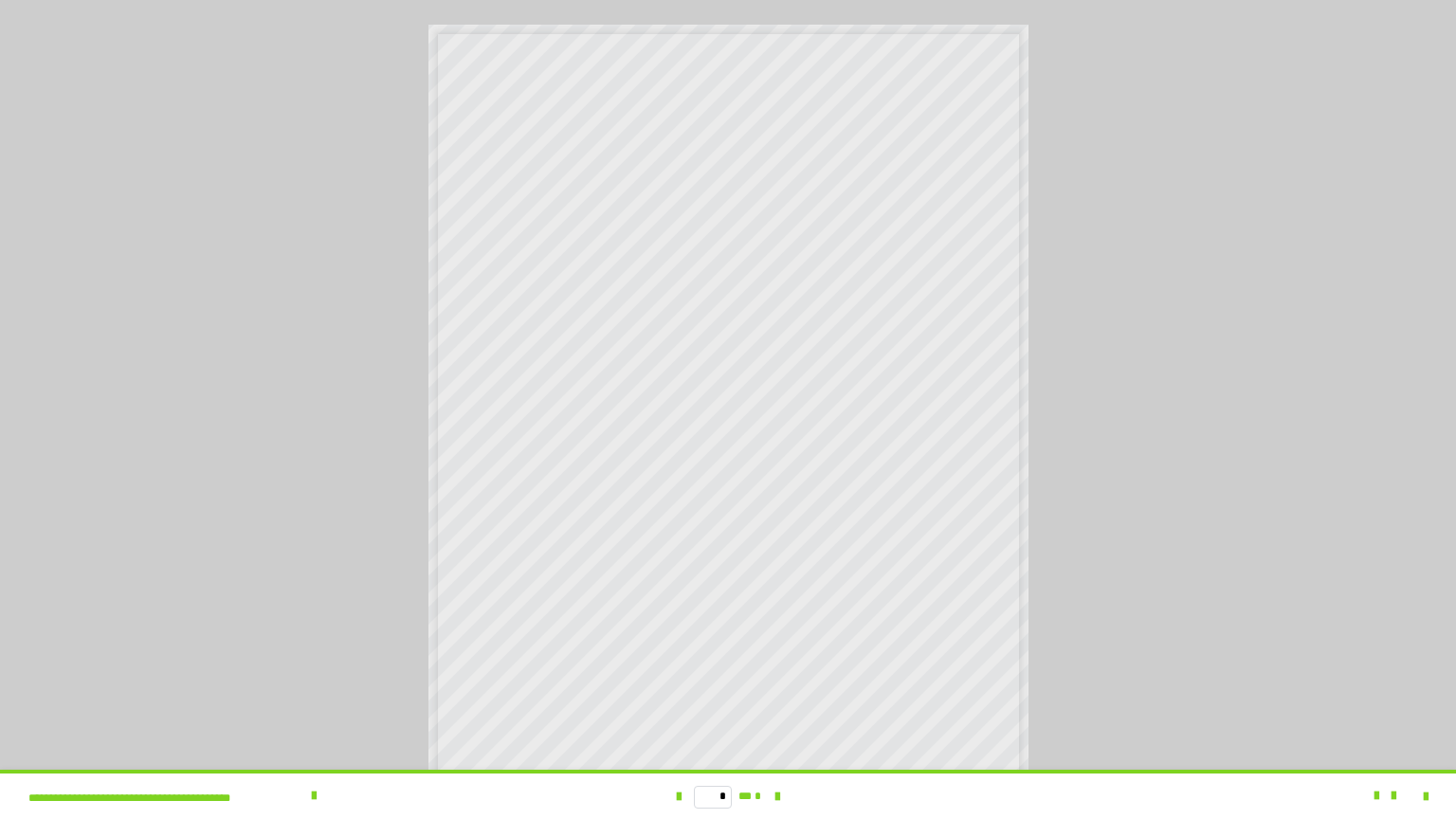 click at bounding box center [1287, 796] 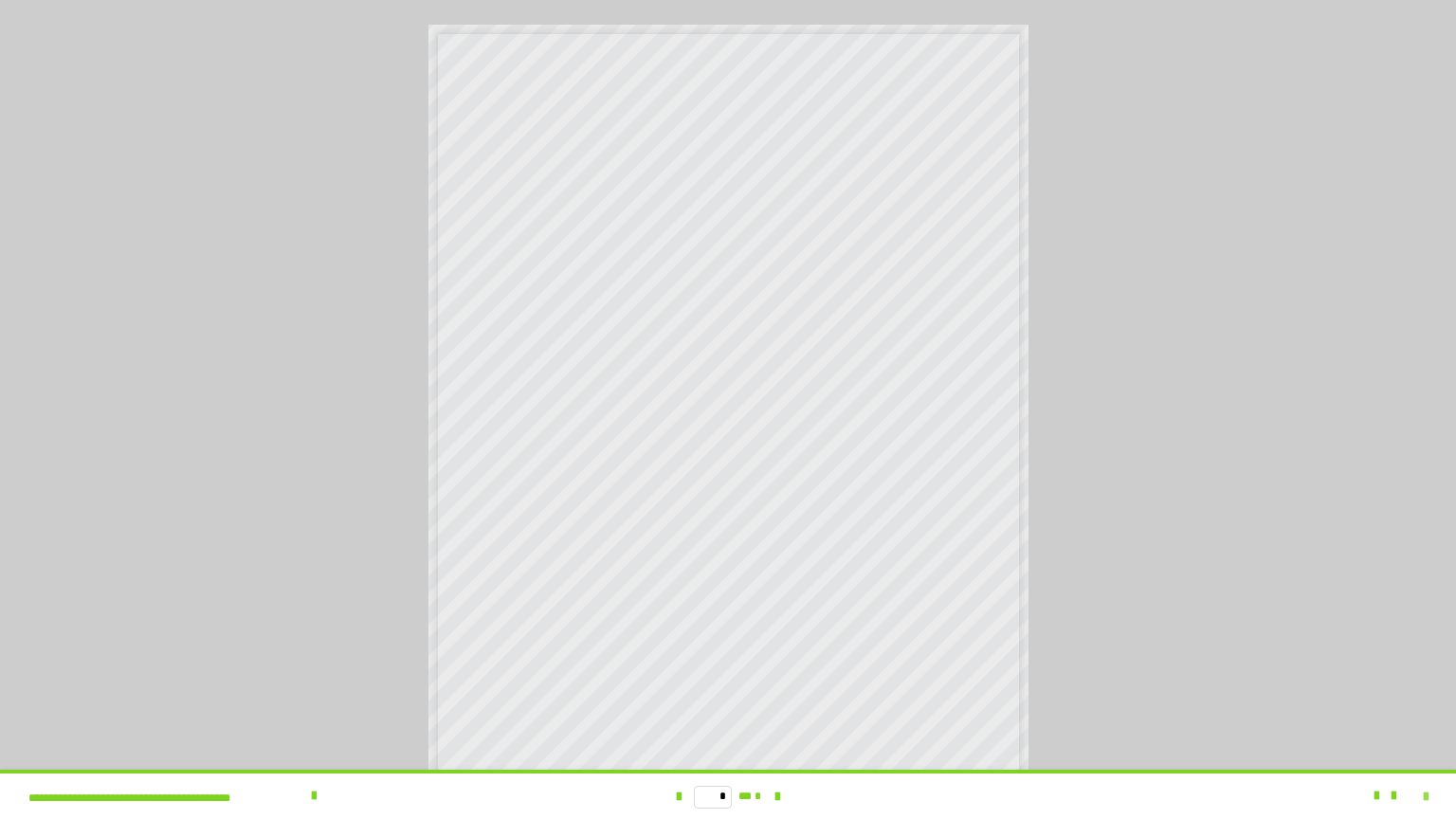 click at bounding box center [1426, 797] 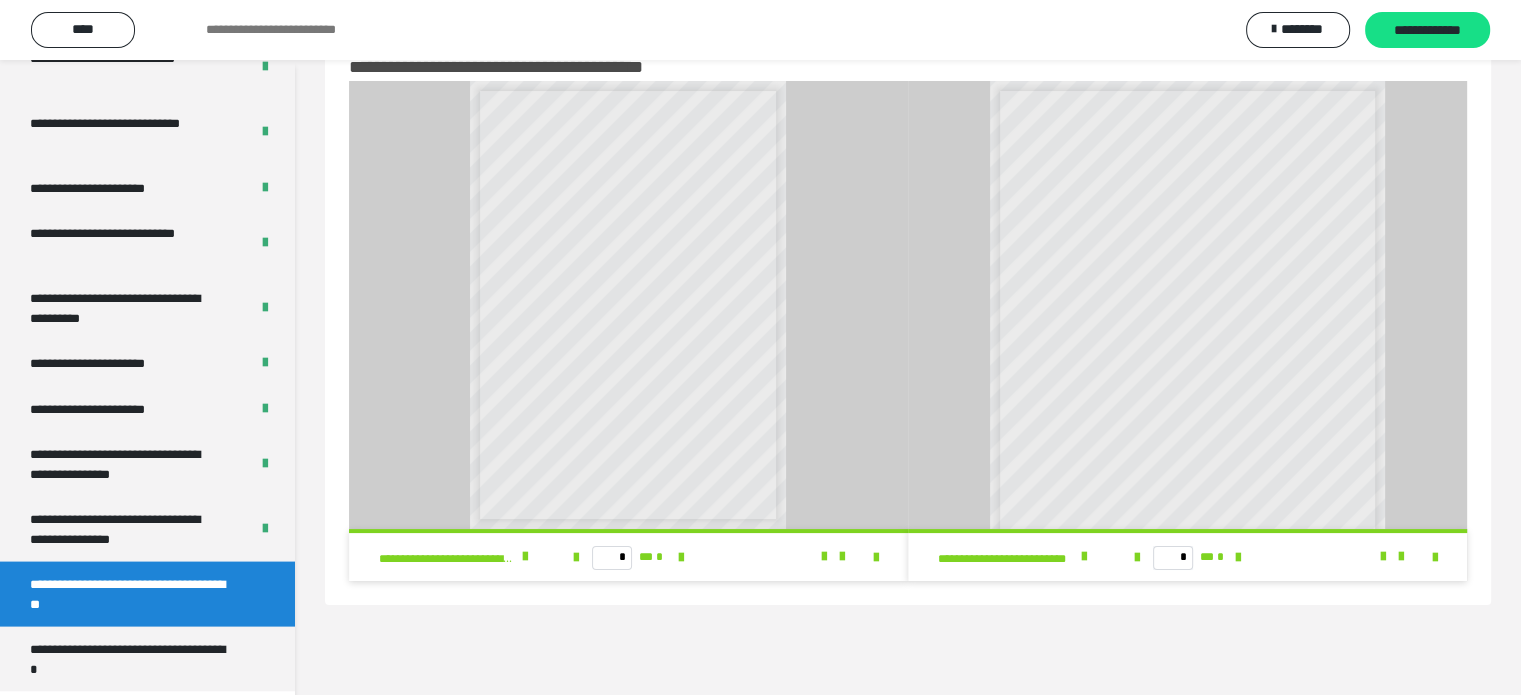 click on "* ** *" at bounding box center [1187, 557] 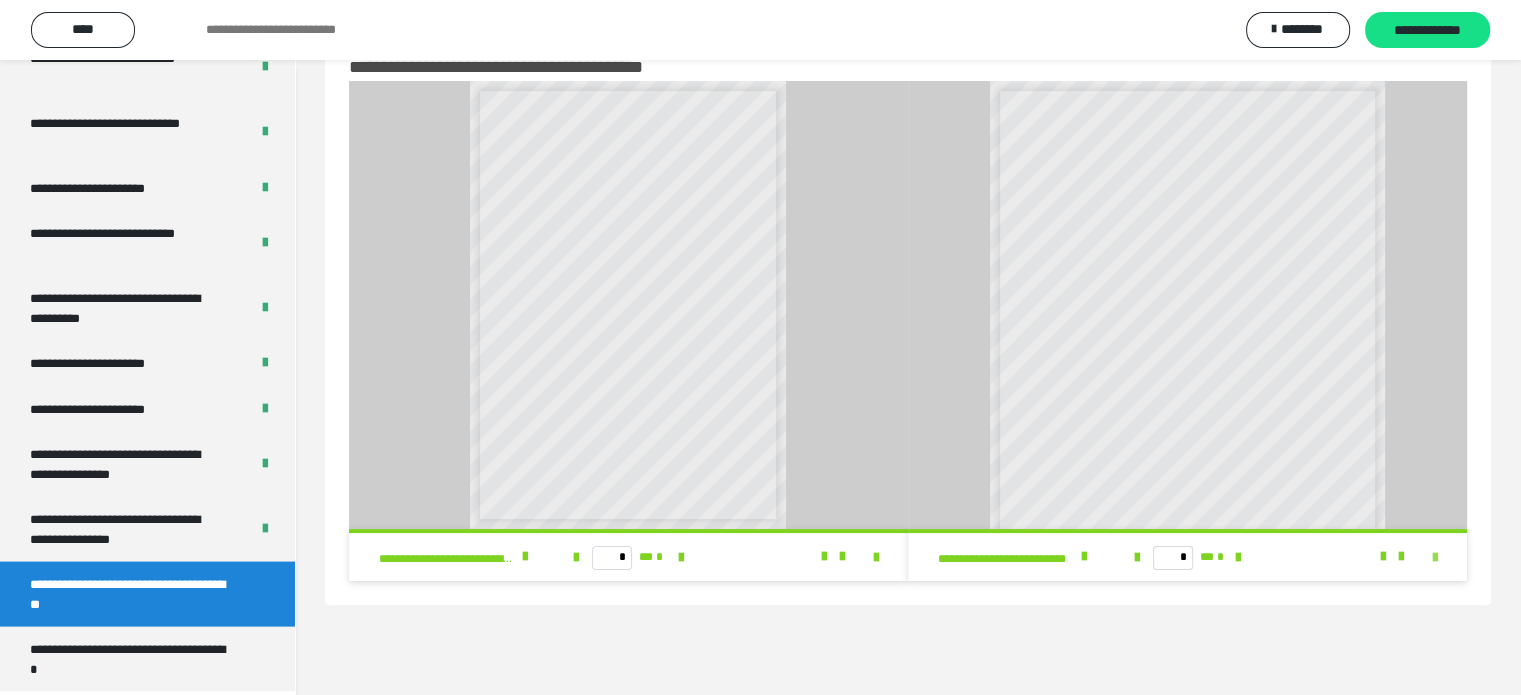 click at bounding box center (1435, 558) 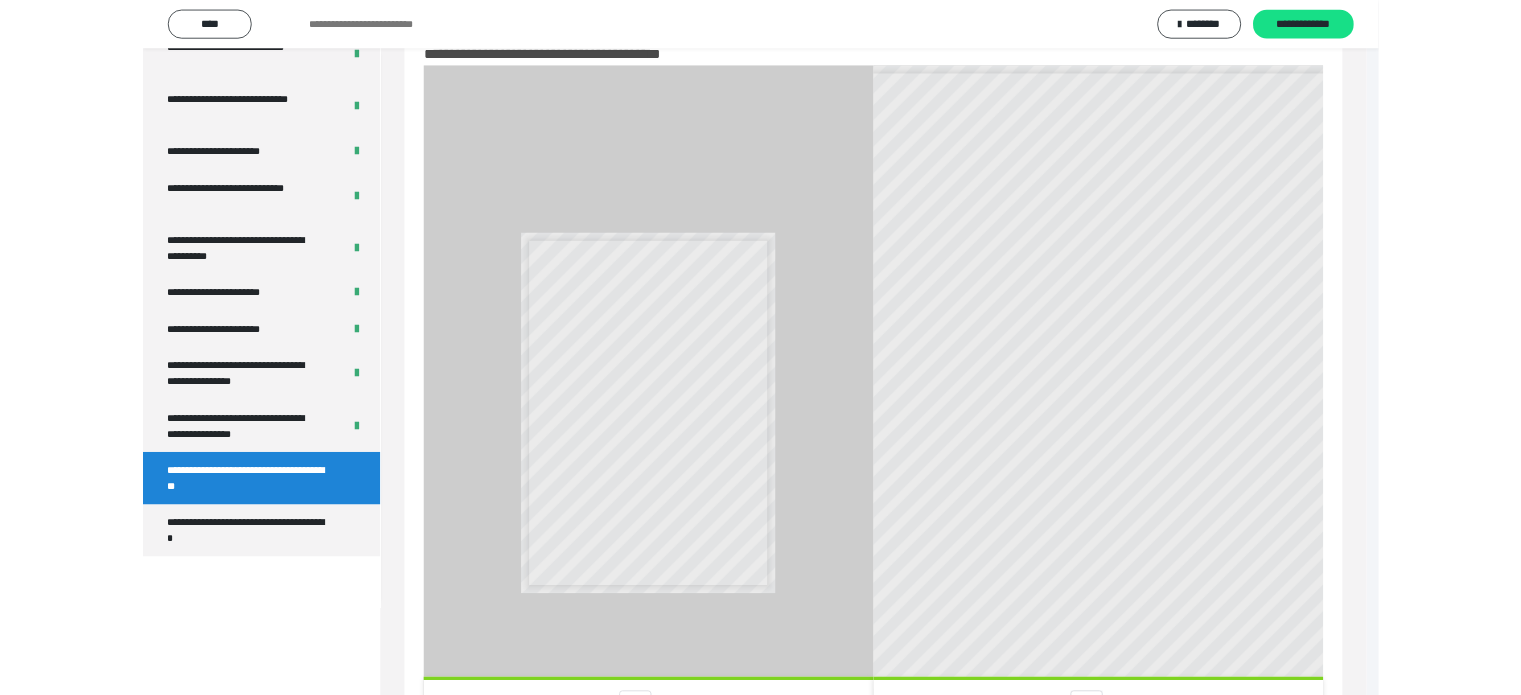 scroll, scrollTop: 3823, scrollLeft: 0, axis: vertical 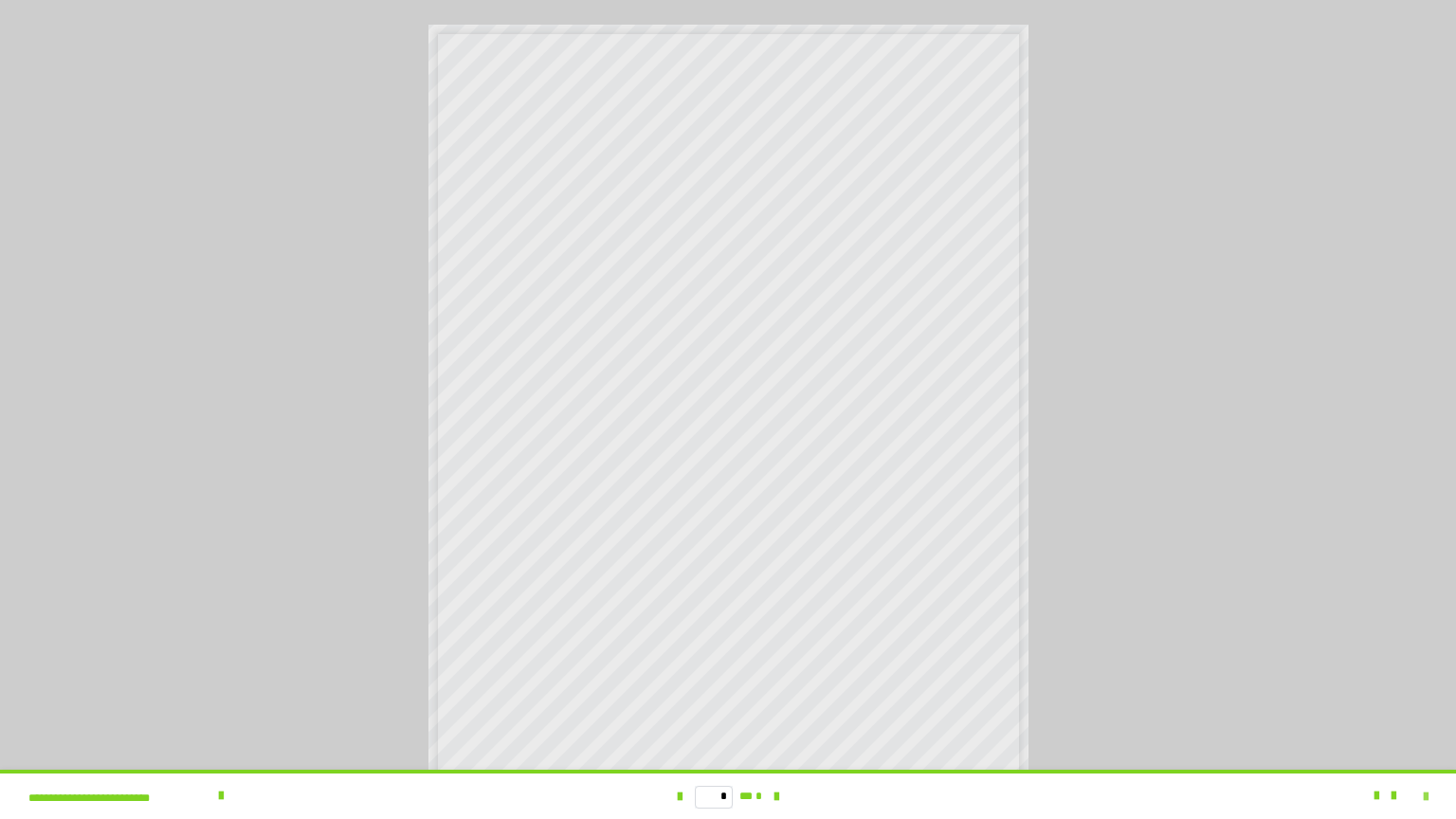 click at bounding box center [1426, 797] 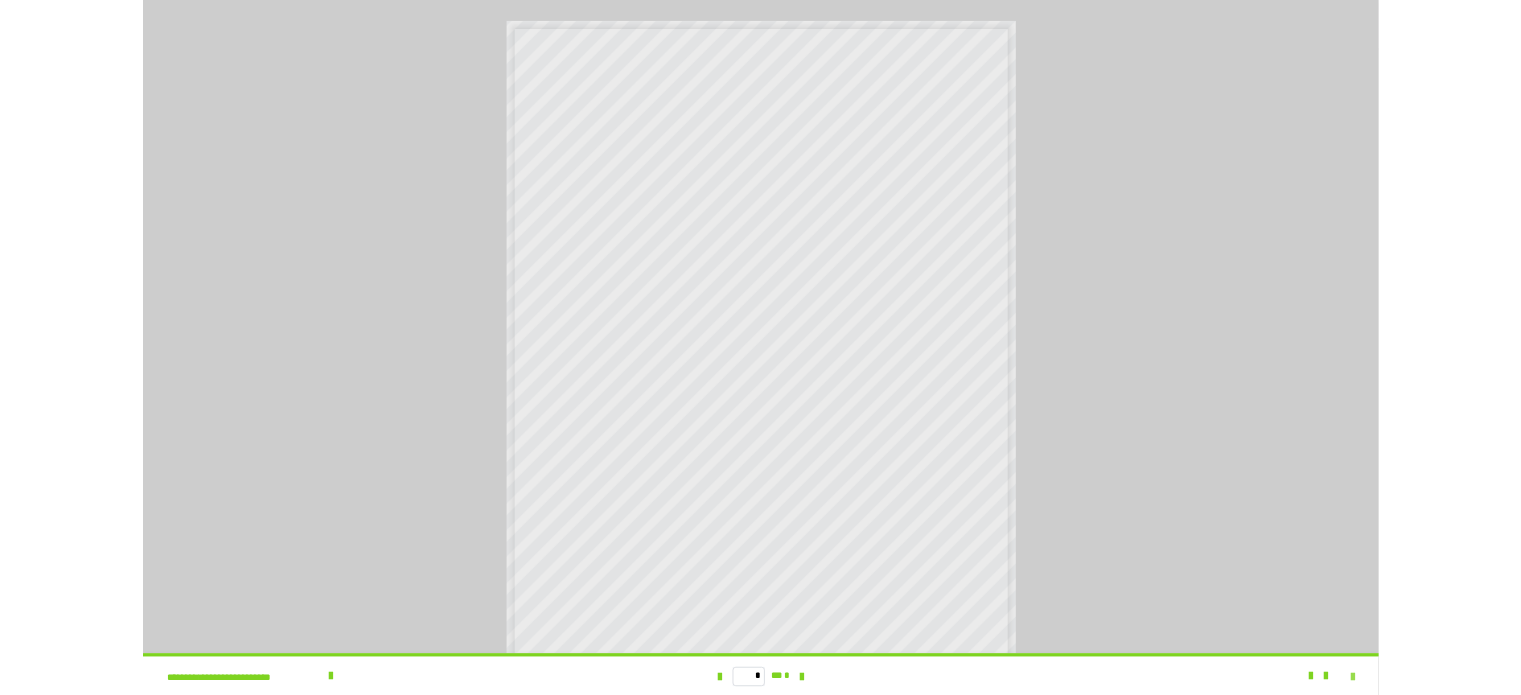 scroll, scrollTop: 3992, scrollLeft: 0, axis: vertical 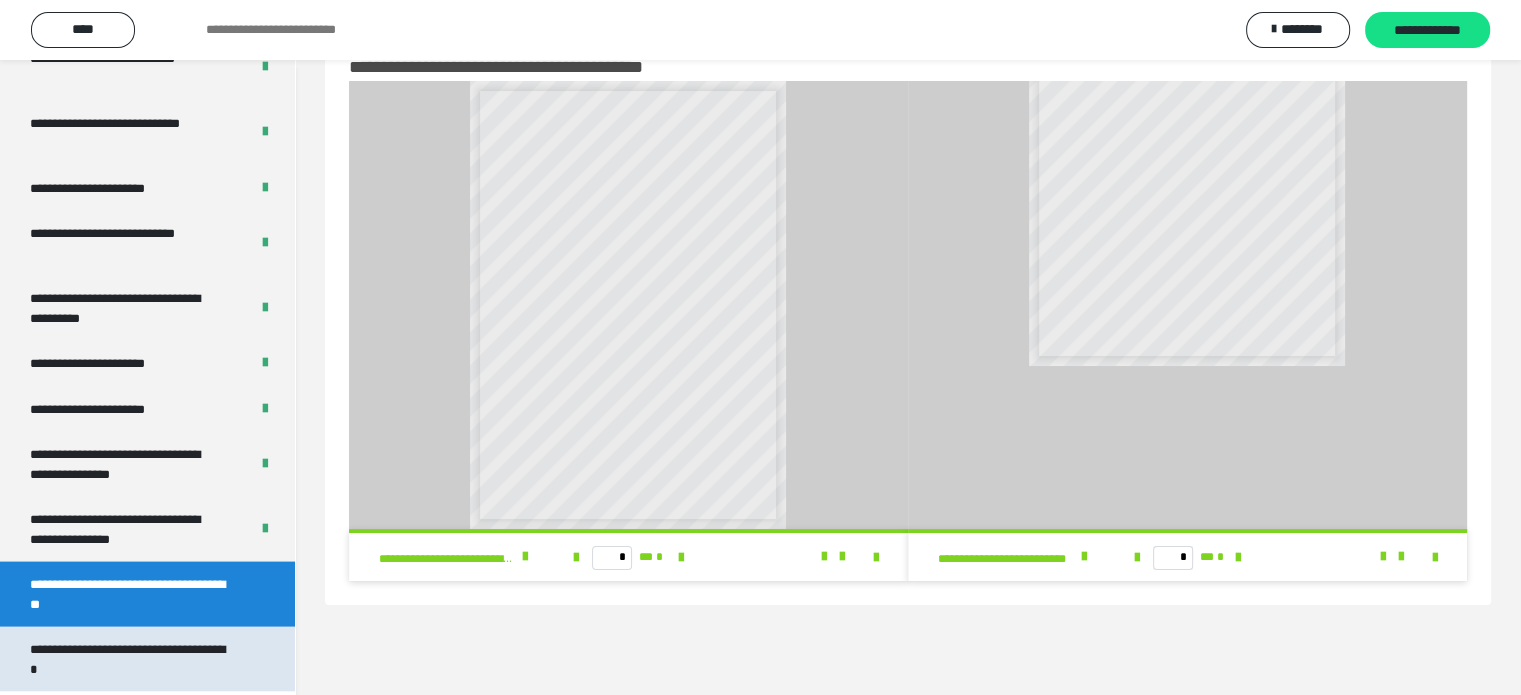 click on "**********" at bounding box center [132, 659] 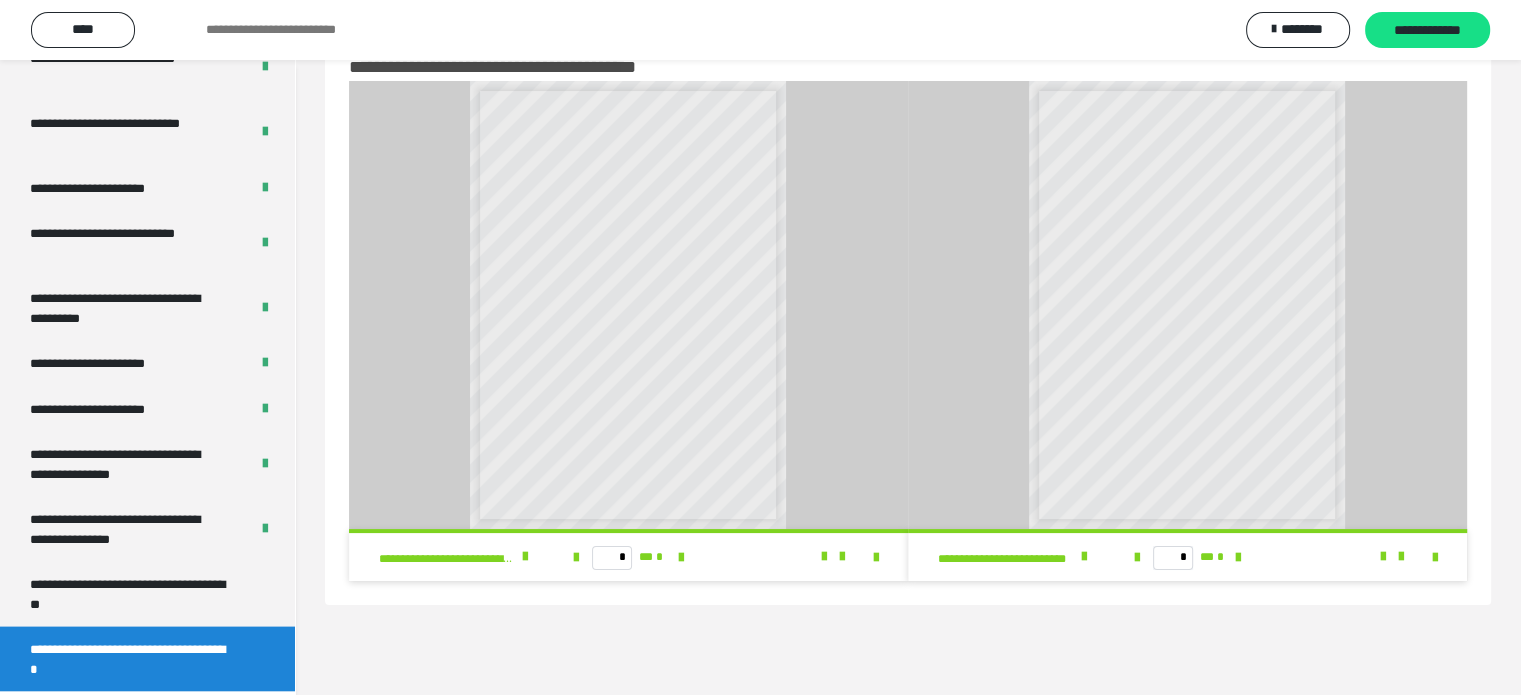 scroll, scrollTop: 0, scrollLeft: 0, axis: both 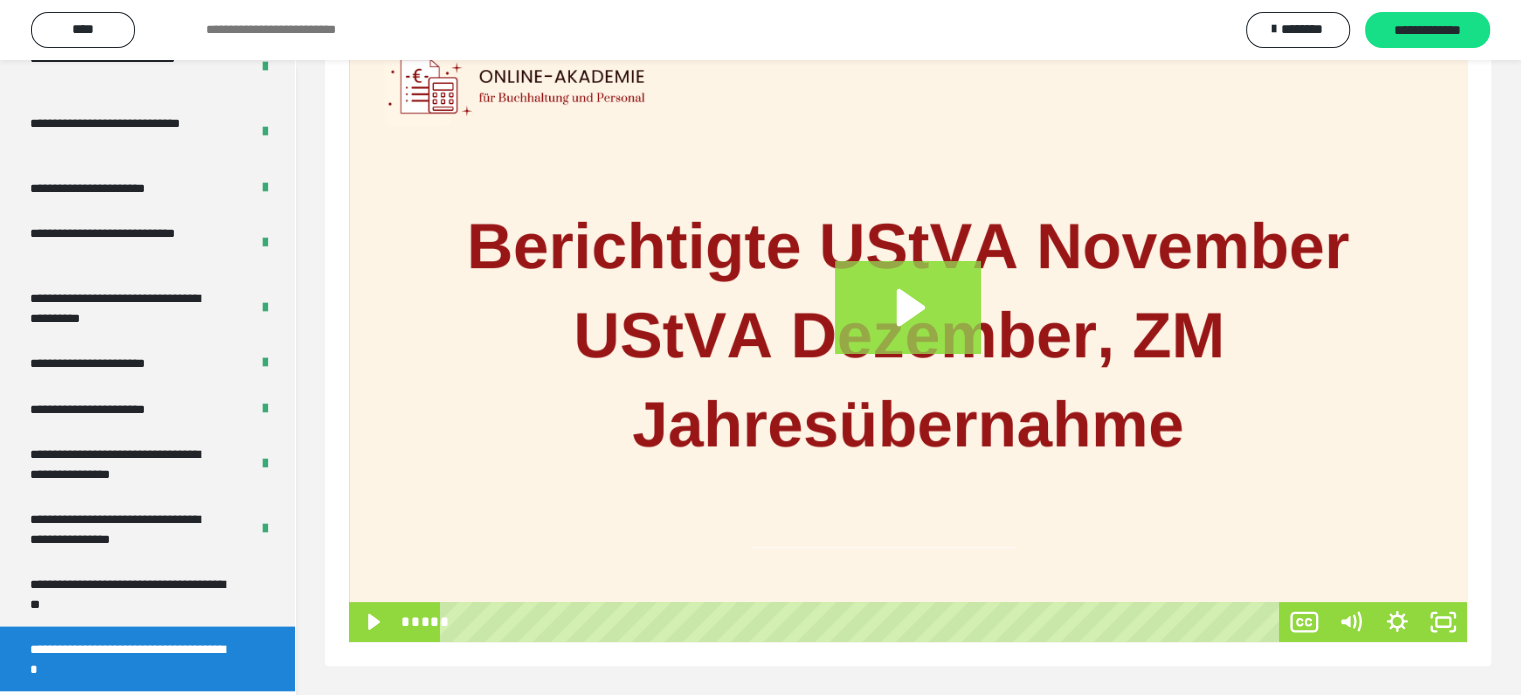 click 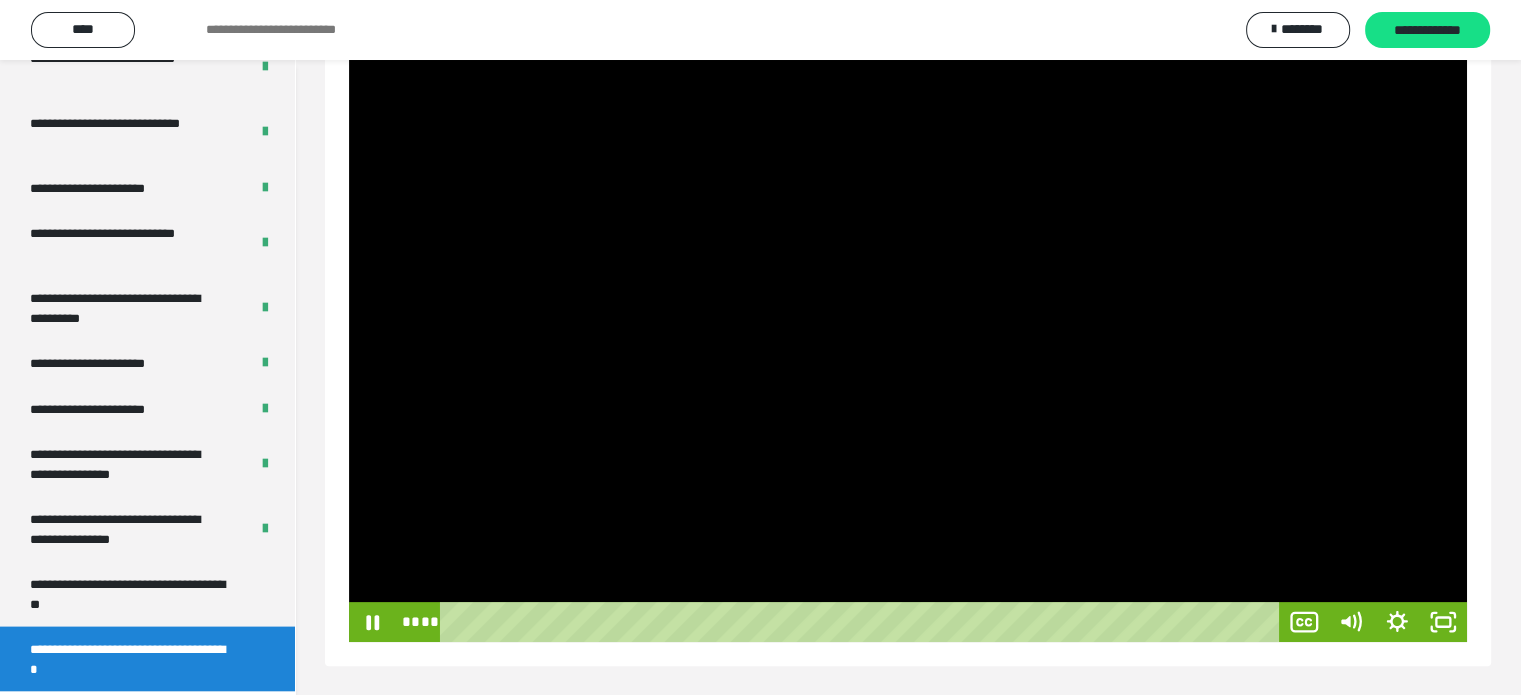 click at bounding box center (908, 327) 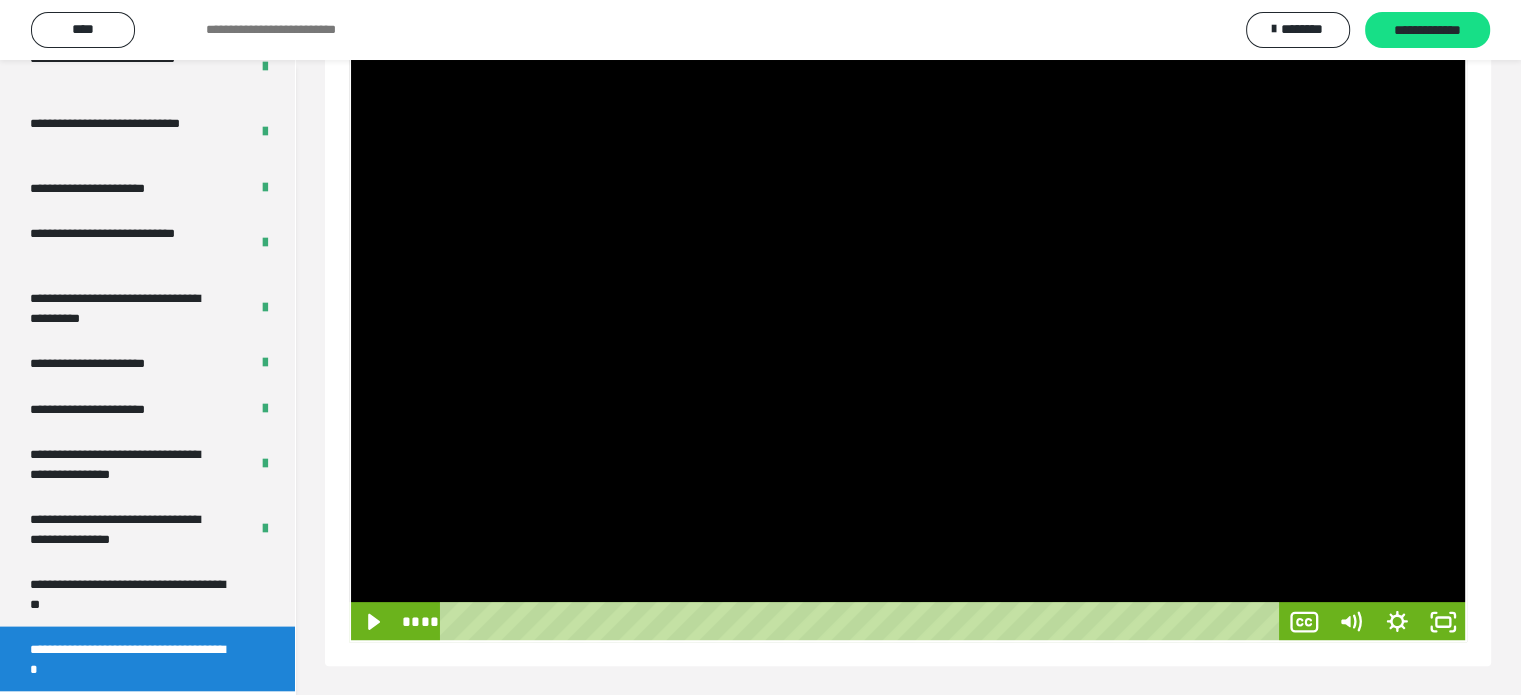 click at bounding box center (908, 327) 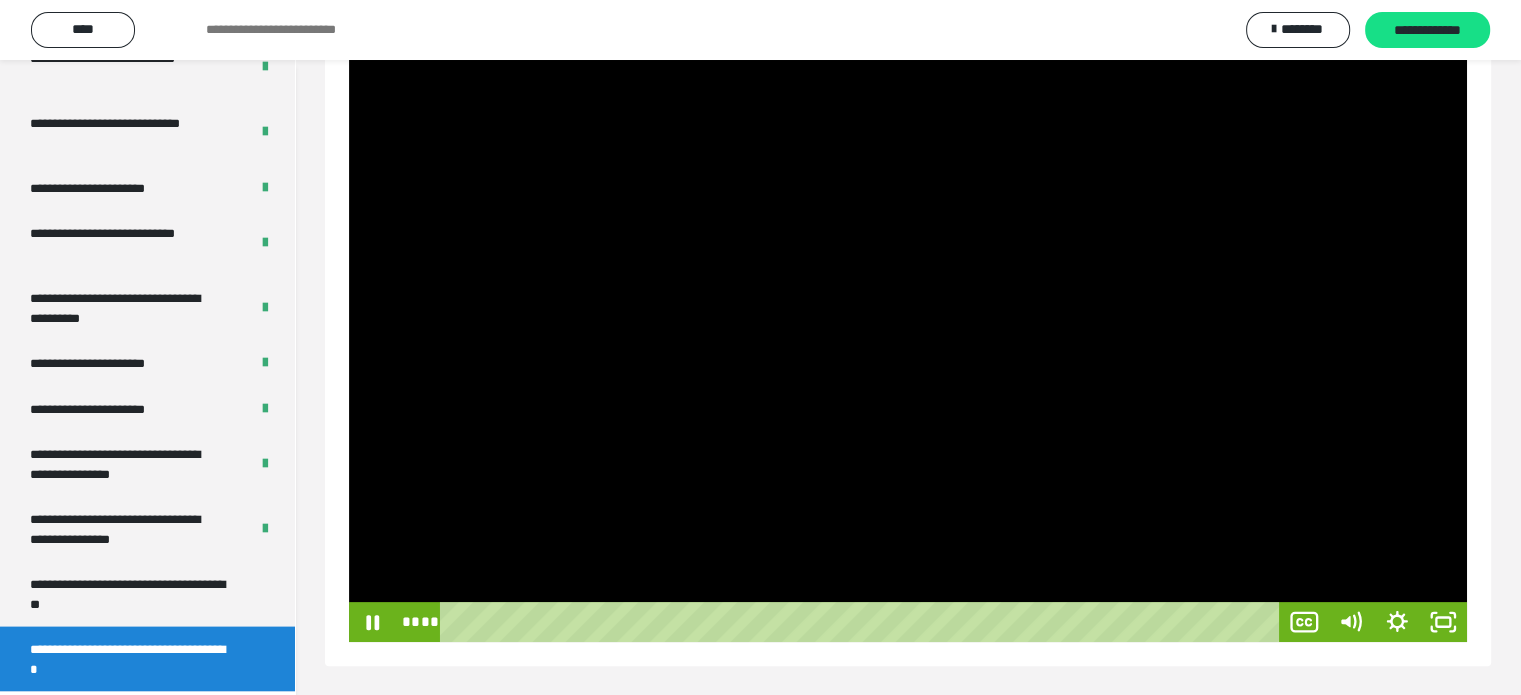 click at bounding box center (908, 327) 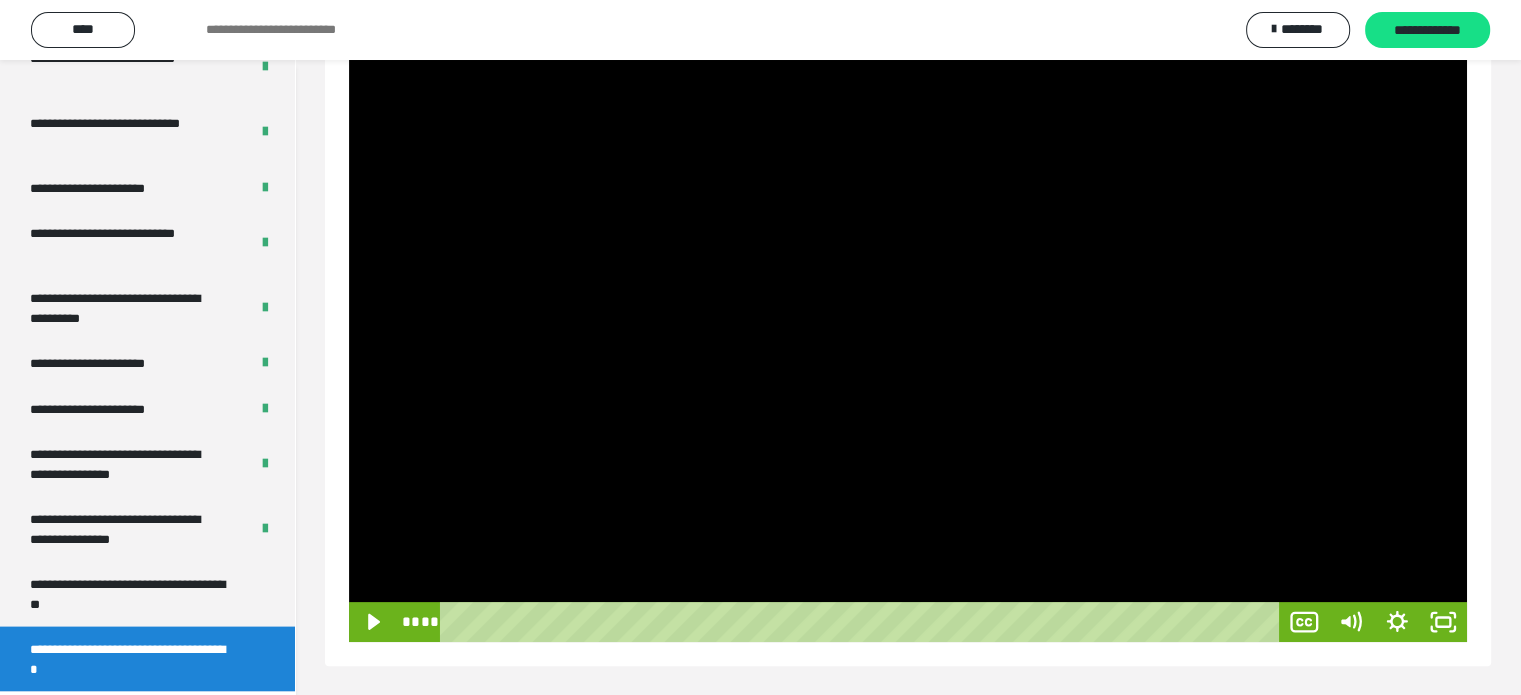 click at bounding box center [908, 327] 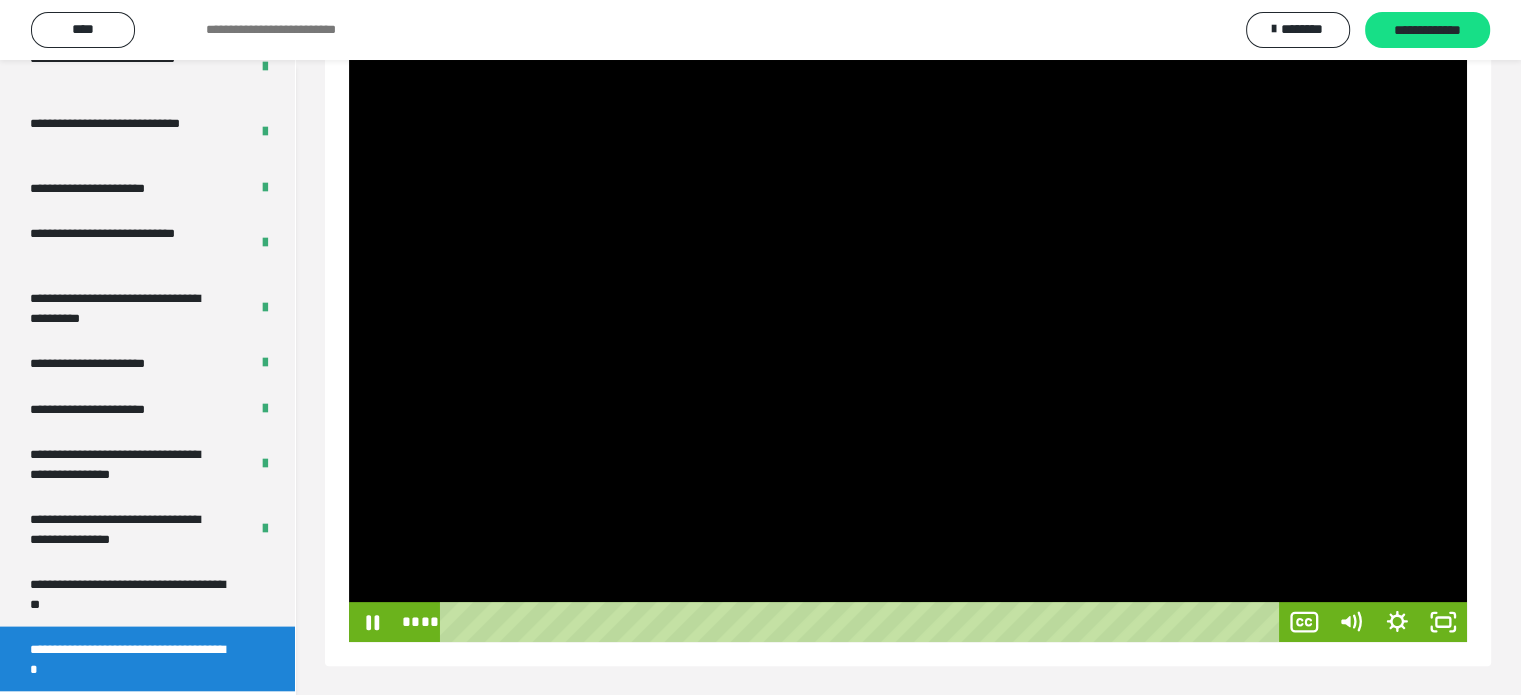 click at bounding box center [908, 327] 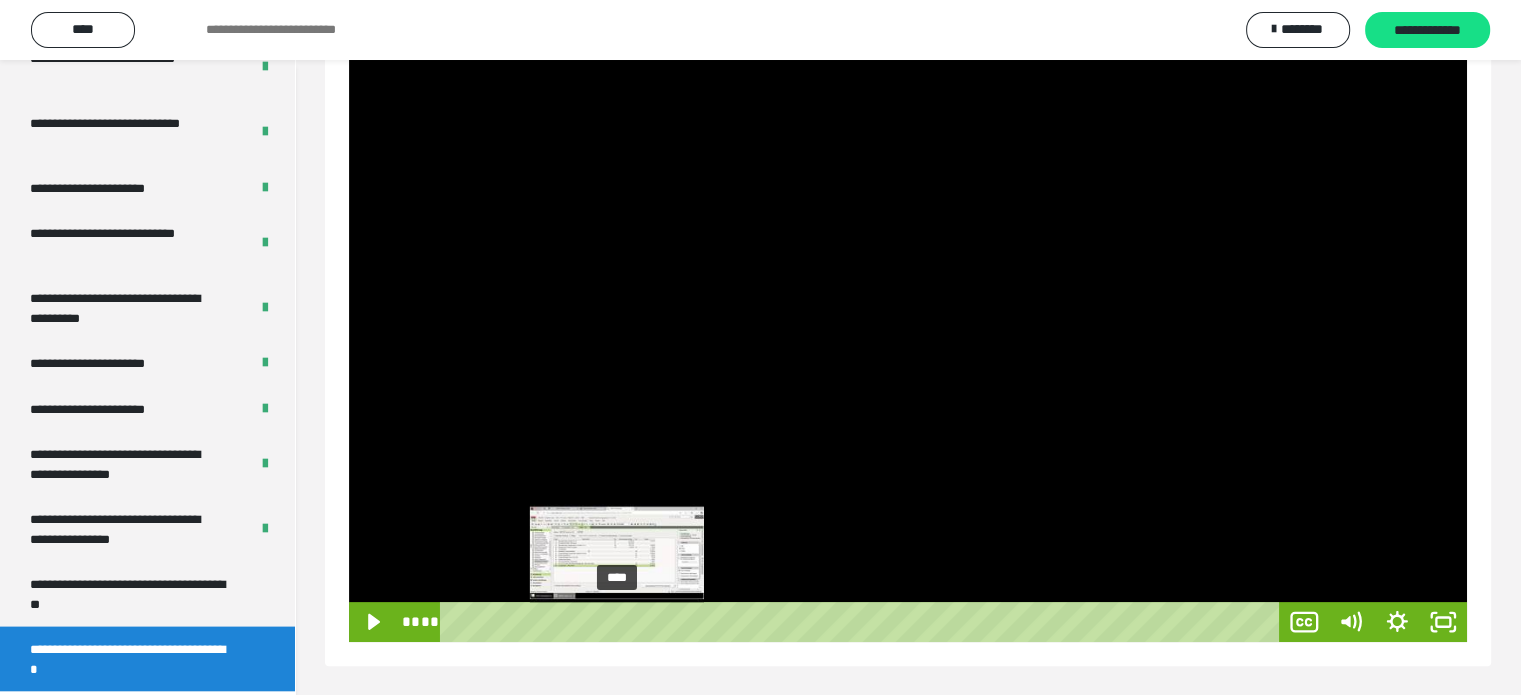click on "****" at bounding box center (863, 622) 